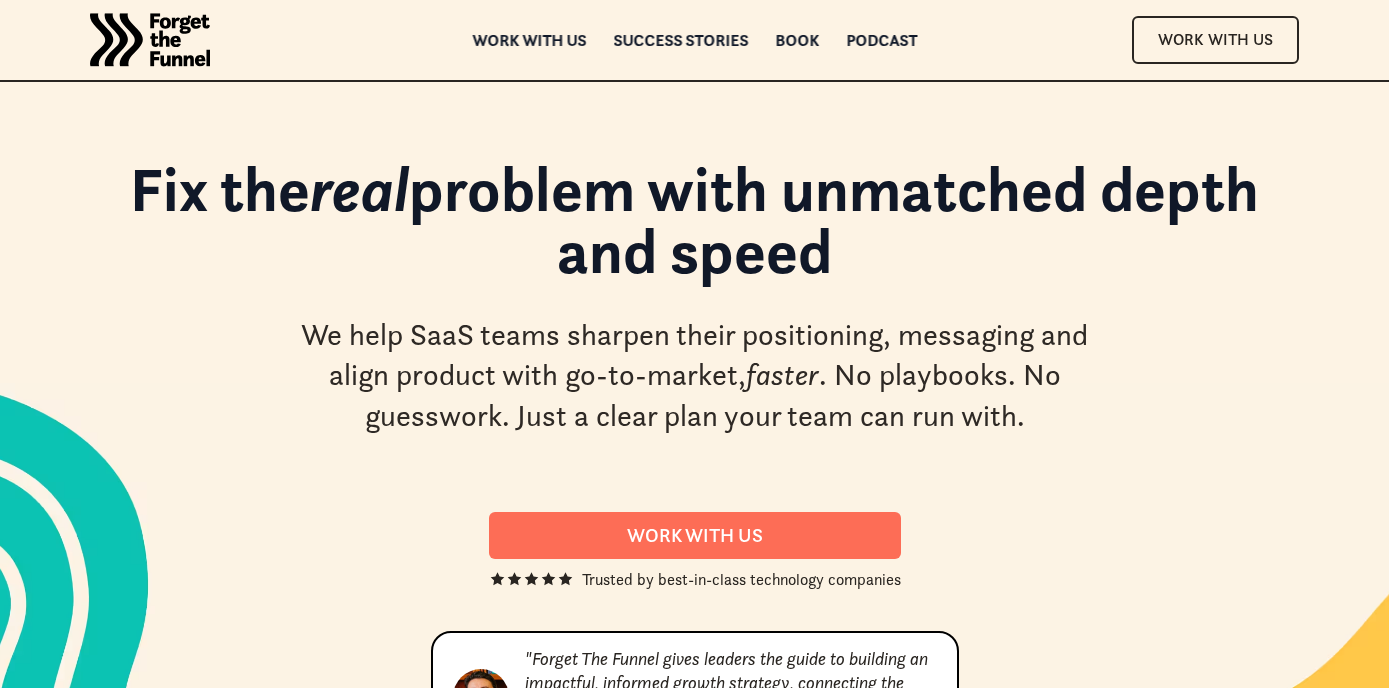 scroll, scrollTop: 0, scrollLeft: 0, axis: both 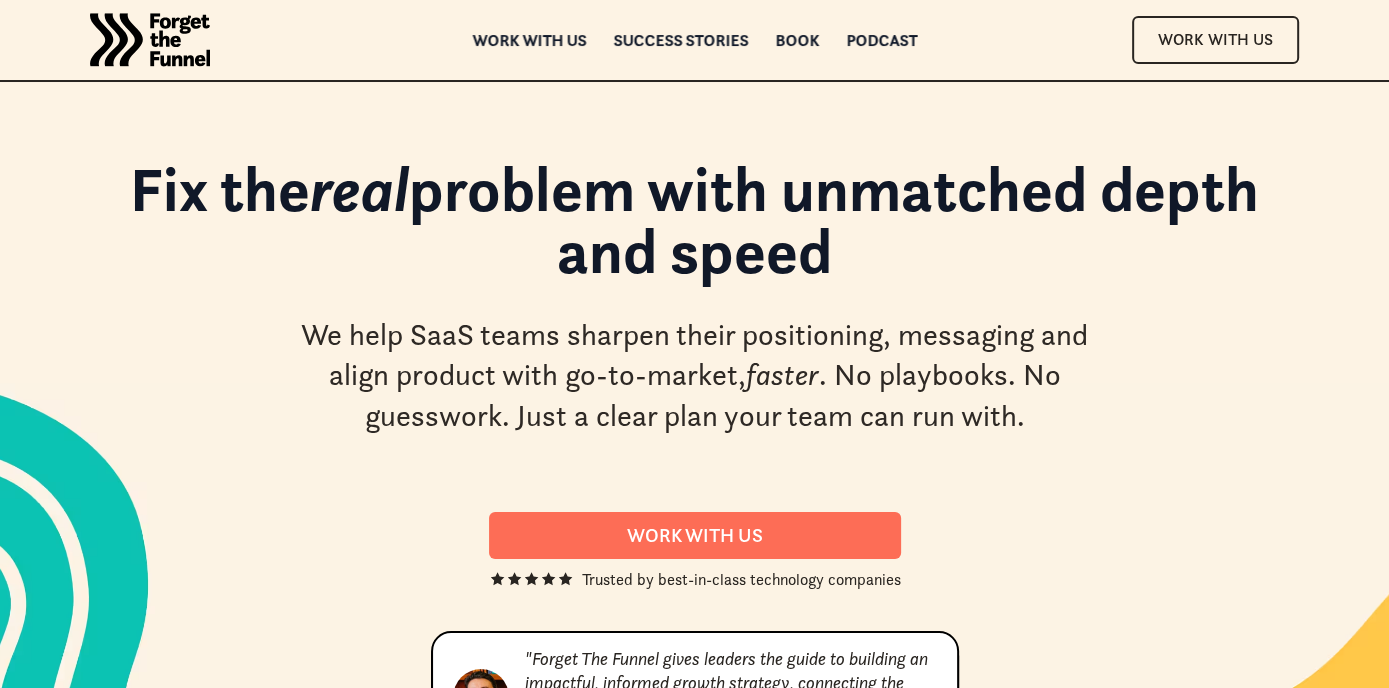 drag, startPoint x: 210, startPoint y: 61, endPoint x: 155, endPoint y: 35, distance: 60.835846 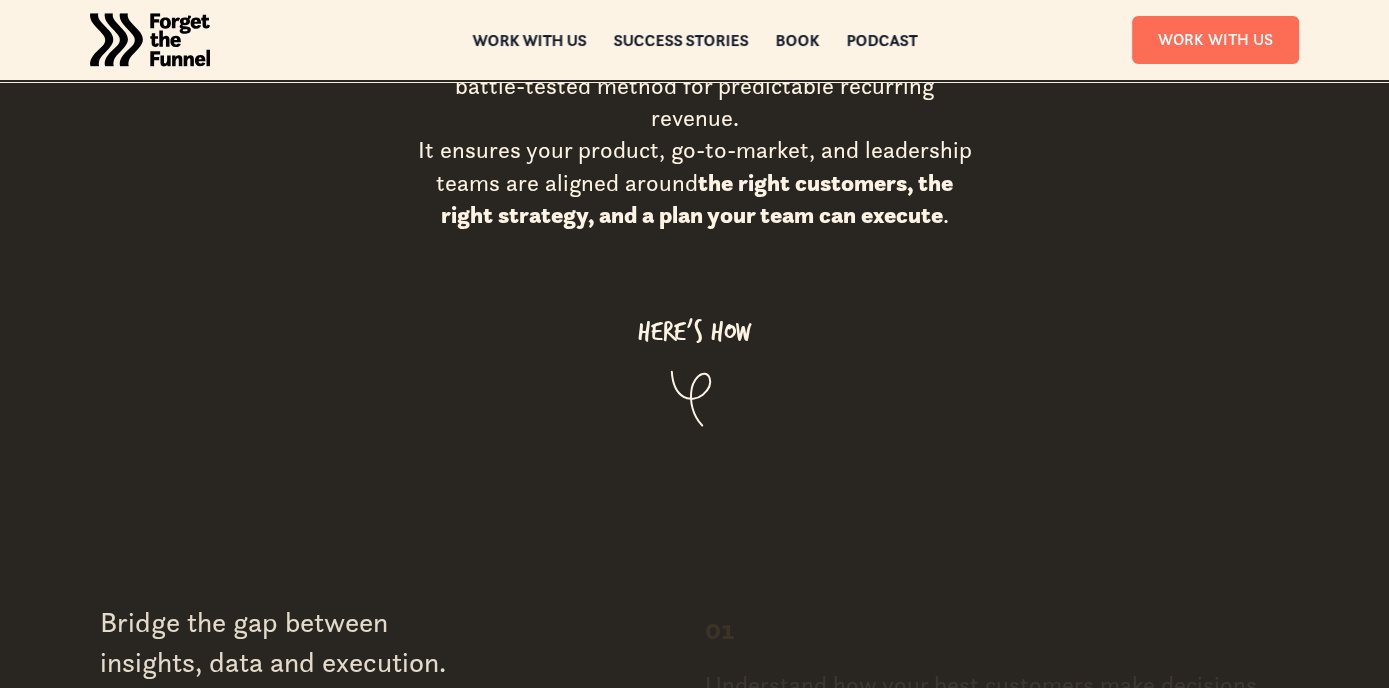 scroll, scrollTop: 2299, scrollLeft: 0, axis: vertical 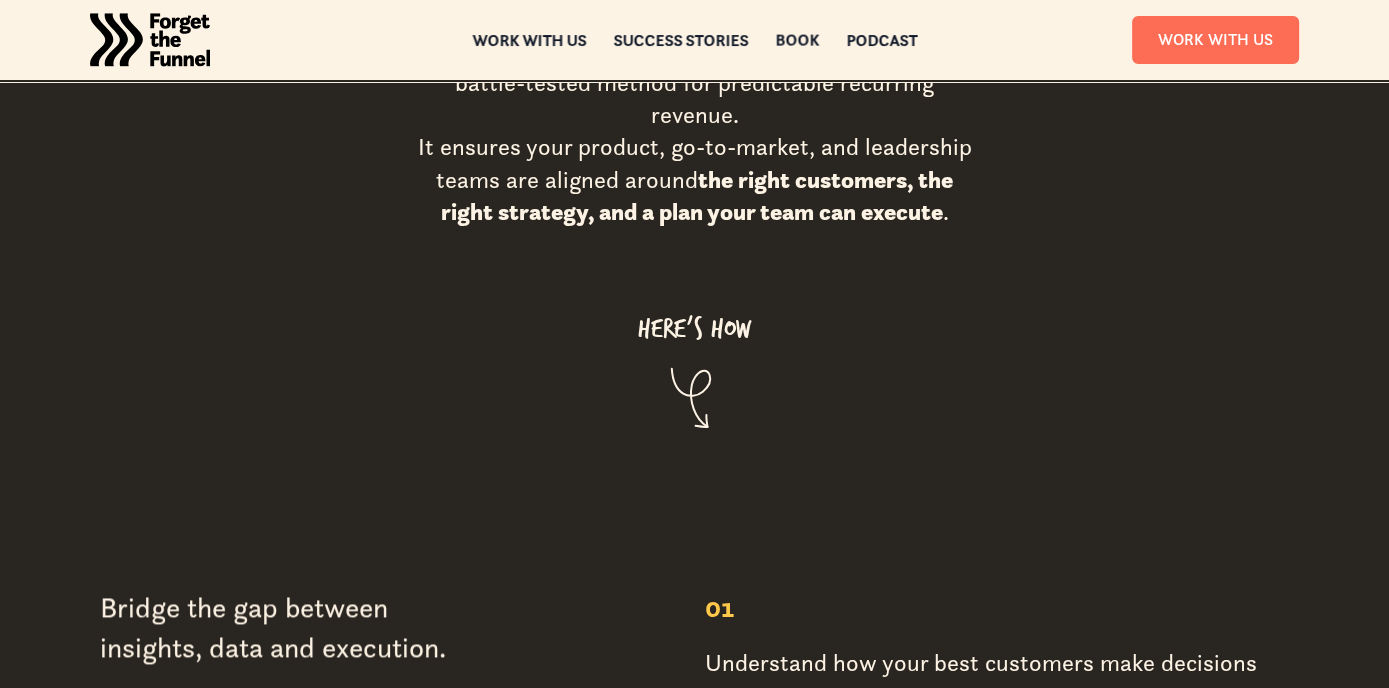 click on "Book" at bounding box center [797, 40] 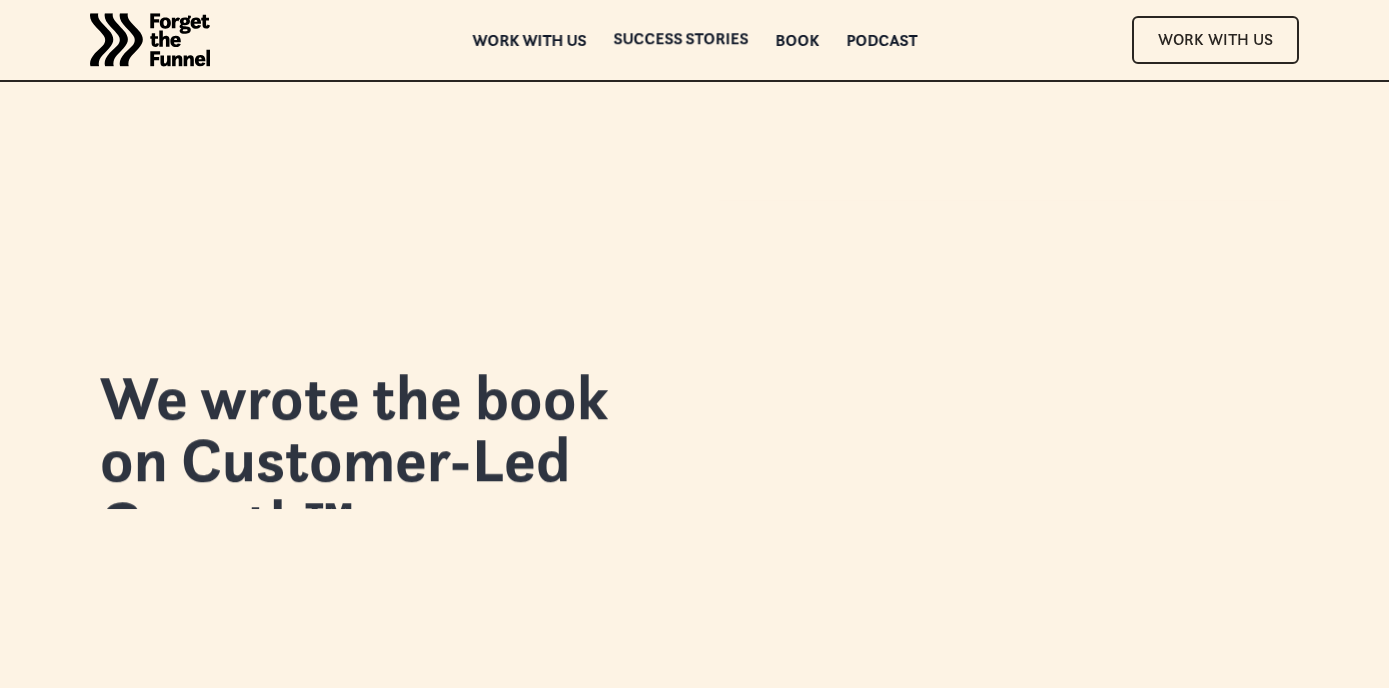 scroll, scrollTop: 0, scrollLeft: 0, axis: both 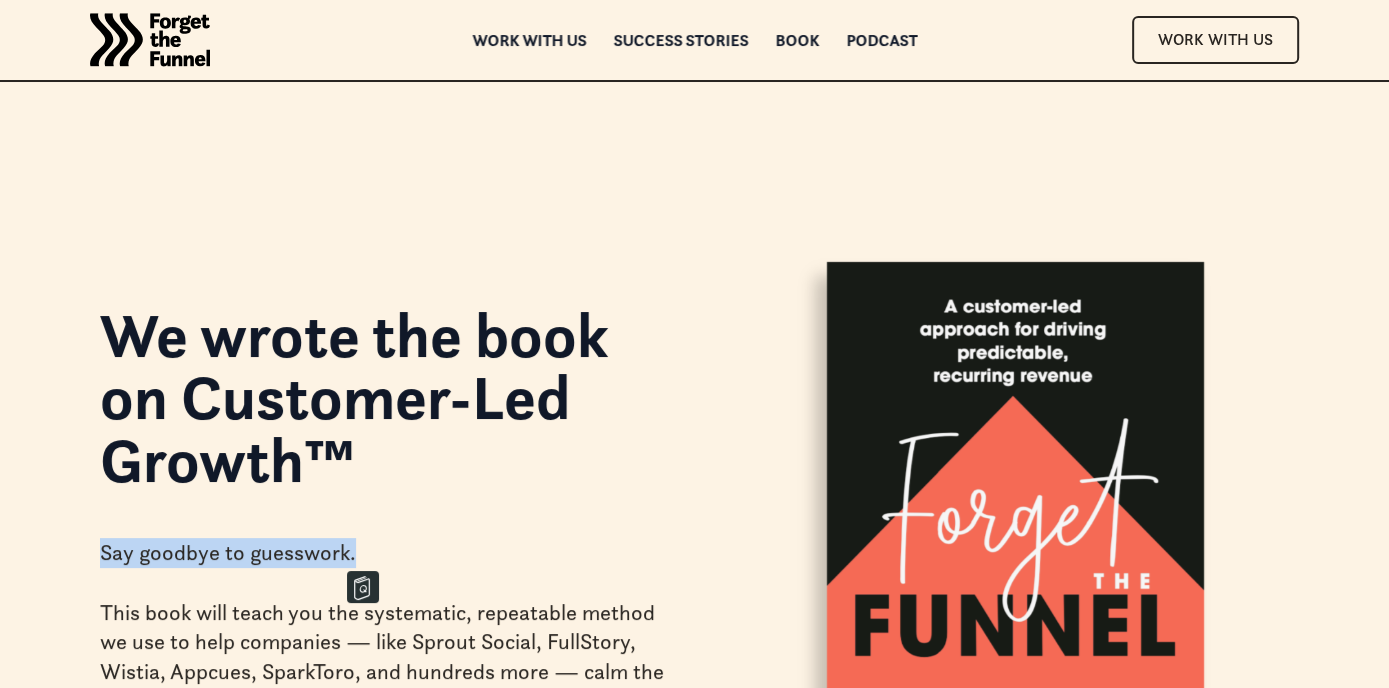 drag, startPoint x: 356, startPoint y: 553, endPoint x: 100, endPoint y: 566, distance: 256.32986 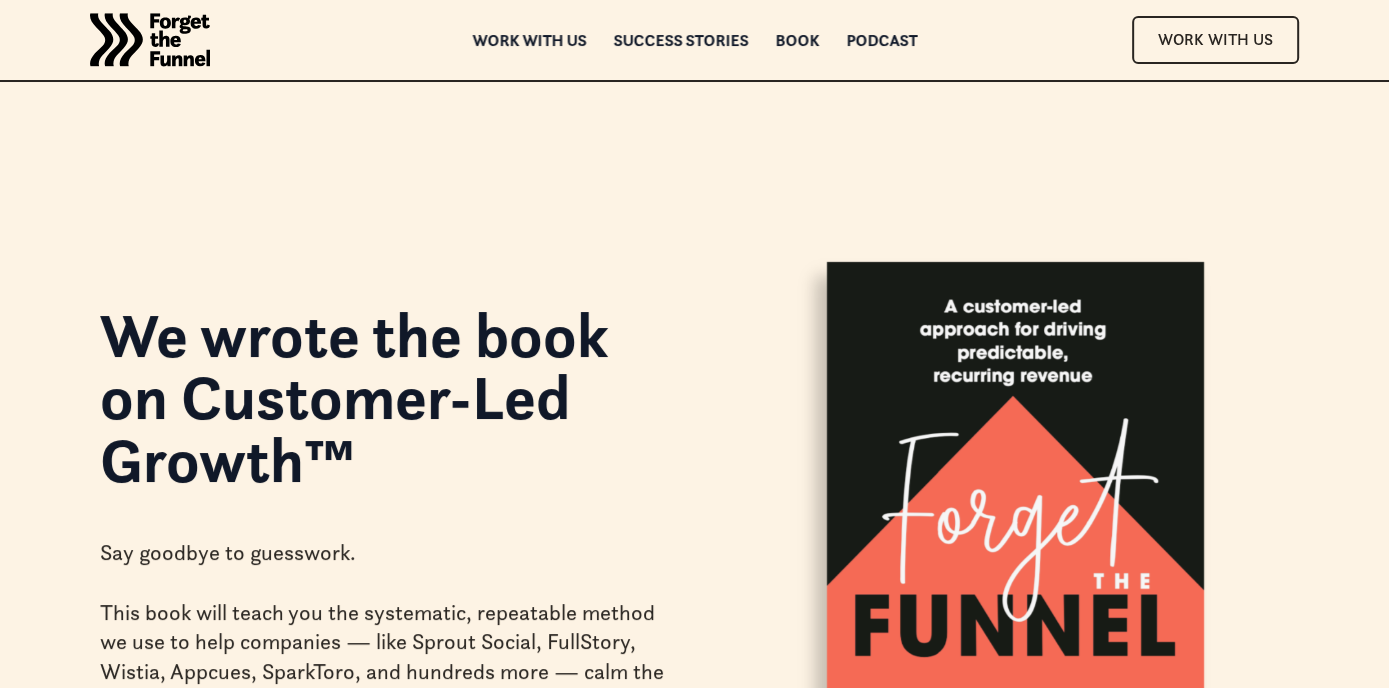 click on "Say goodbye to guesswork.  This book will teach you the systematic, repeatable method we use to help companies — like Sprout Social, FullStory, Wistia, Appcues, SparkToro, and hundreds more — calm the marketing chaos and hit ambitious revenue targets." at bounding box center [385, 627] 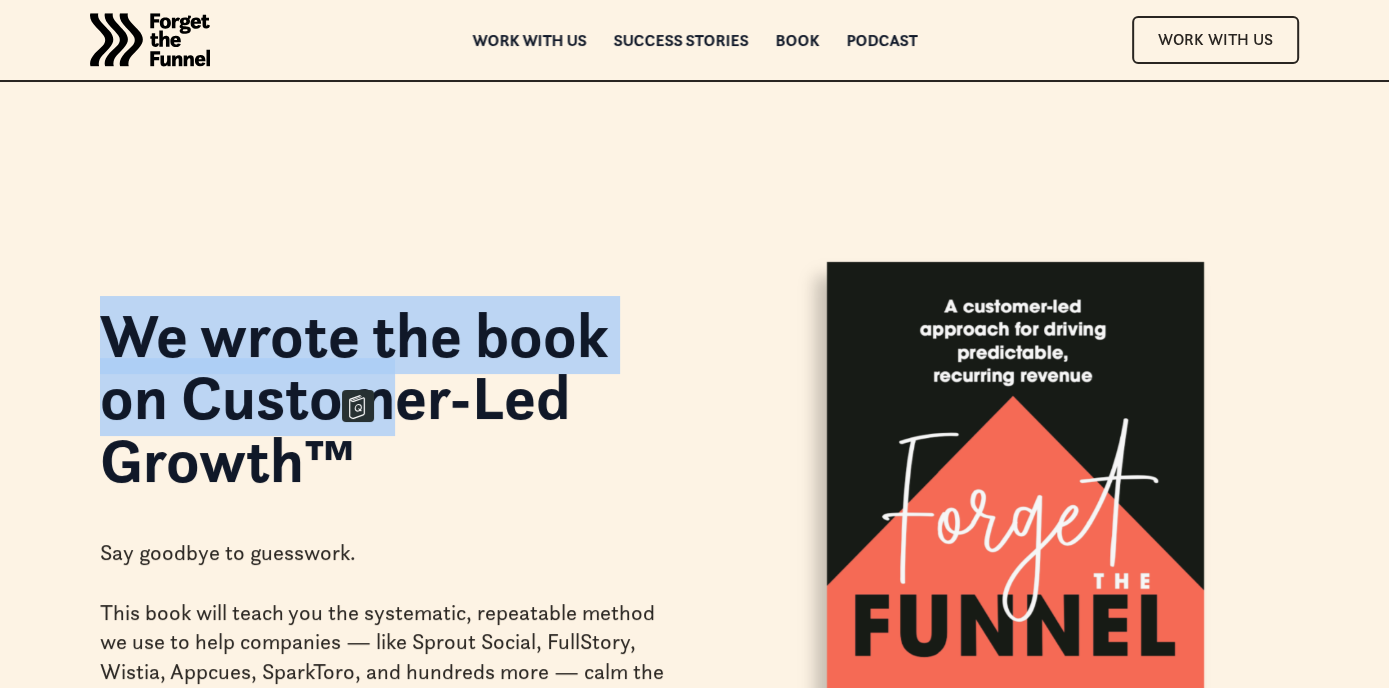 drag, startPoint x: 181, startPoint y: 351, endPoint x: 382, endPoint y: 434, distance: 217.46265 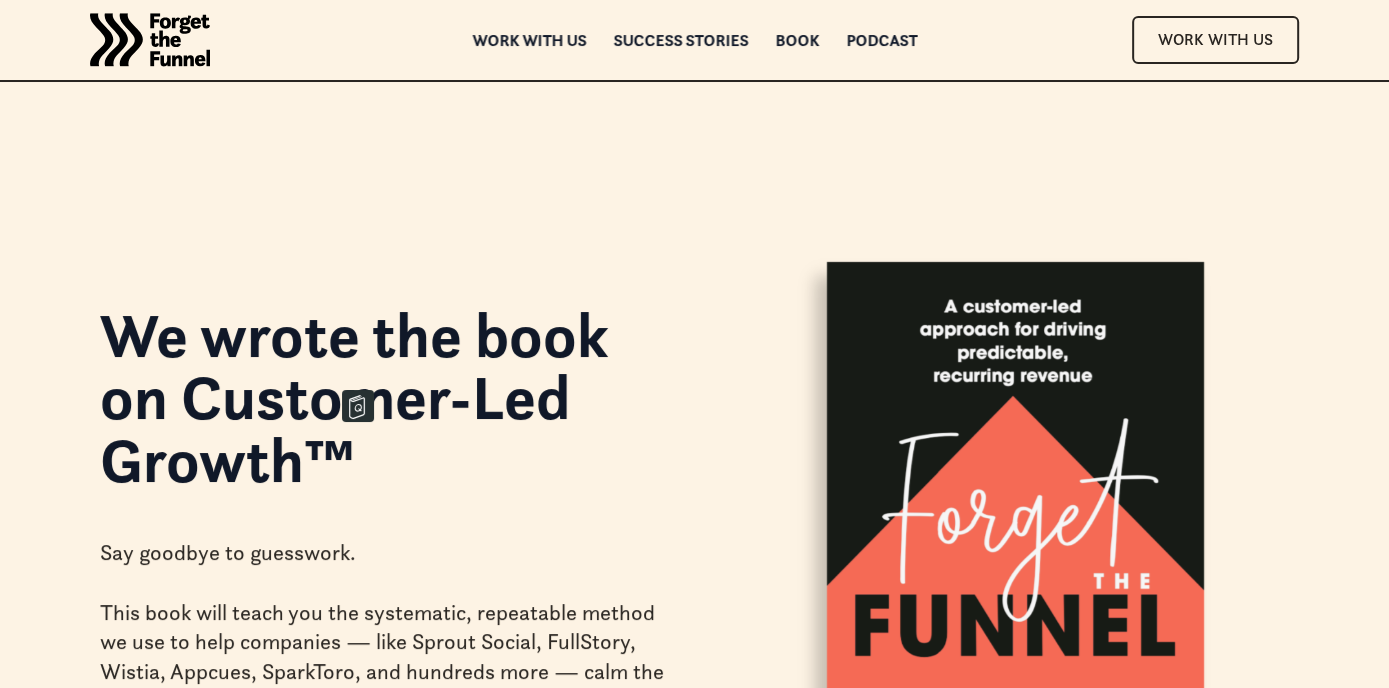 click on "Say goodbye to guesswork.  This book will teach you the systematic, repeatable method we use to help companies — like Sprout Social, FullStory, Wistia, Appcues, SparkToro, and hundreds more — calm the marketing chaos and hit ambitious revenue targets." at bounding box center (385, 627) 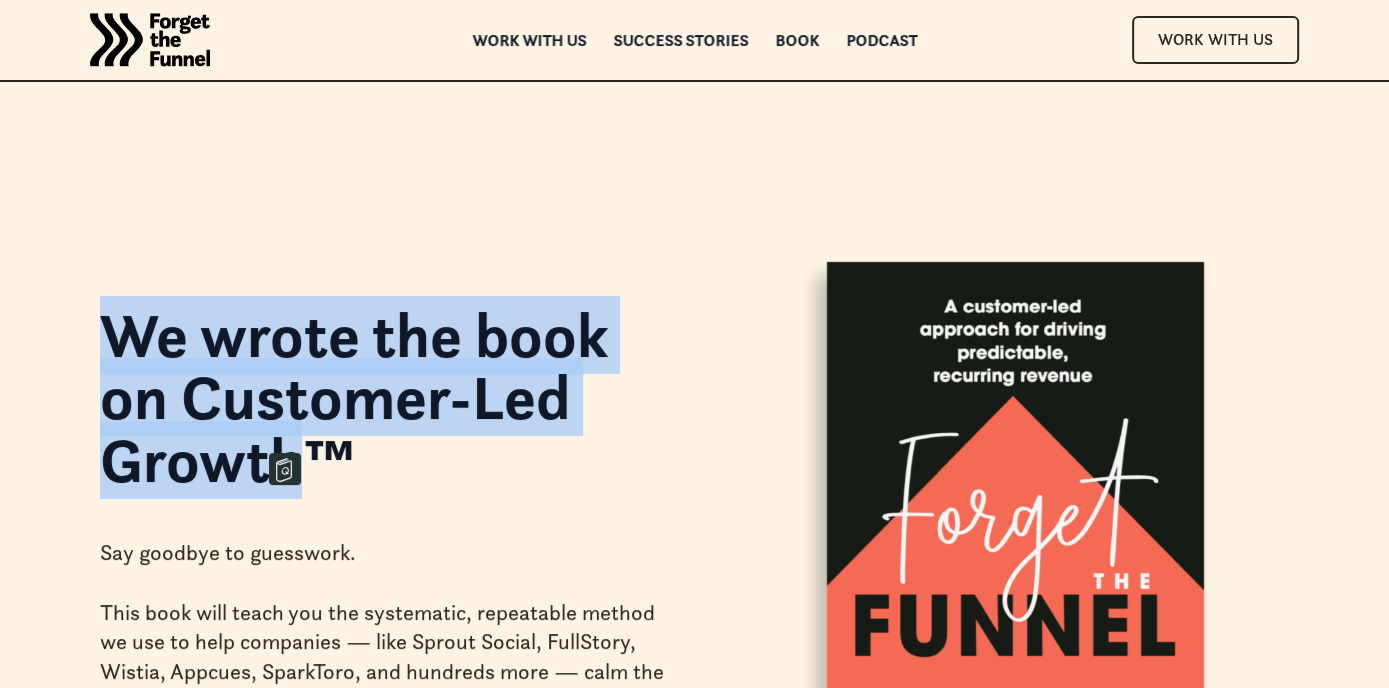 drag, startPoint x: 306, startPoint y: 472, endPoint x: 101, endPoint y: 364, distance: 231.70886 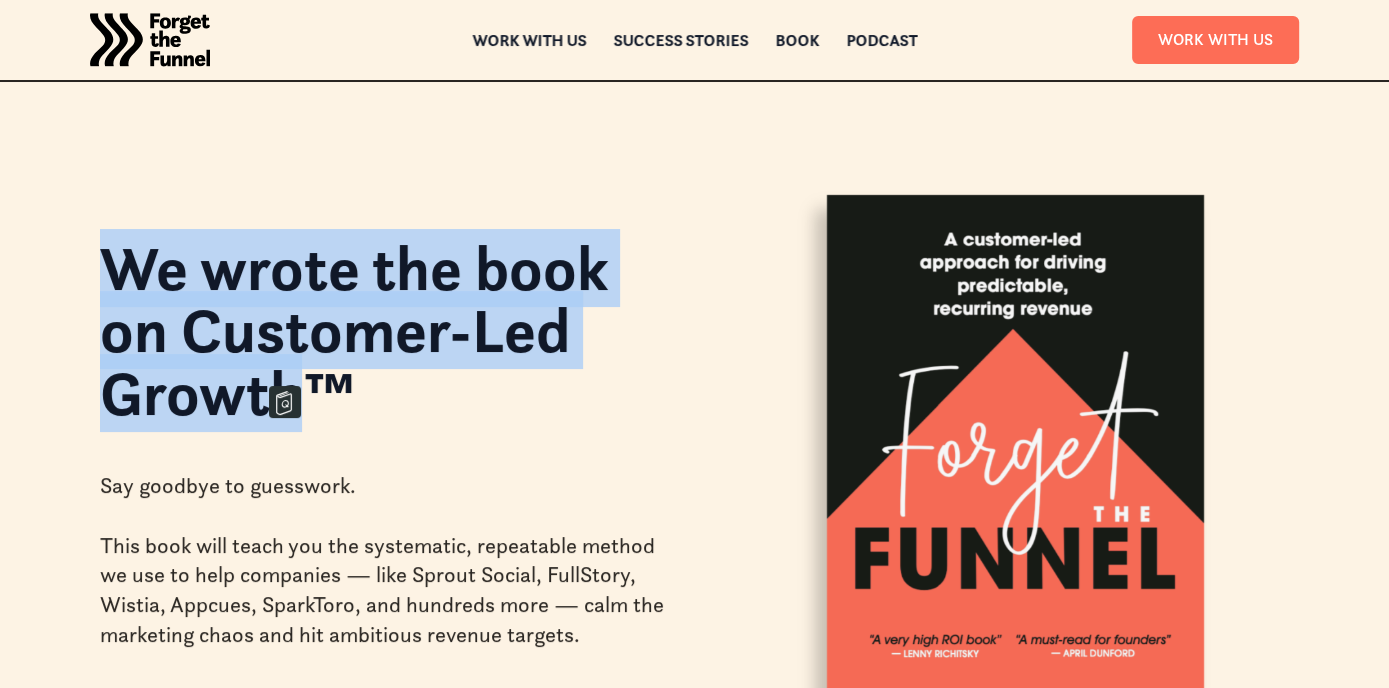 click on "We wrote the book on Customer-Led Growth™" at bounding box center [385, 330] 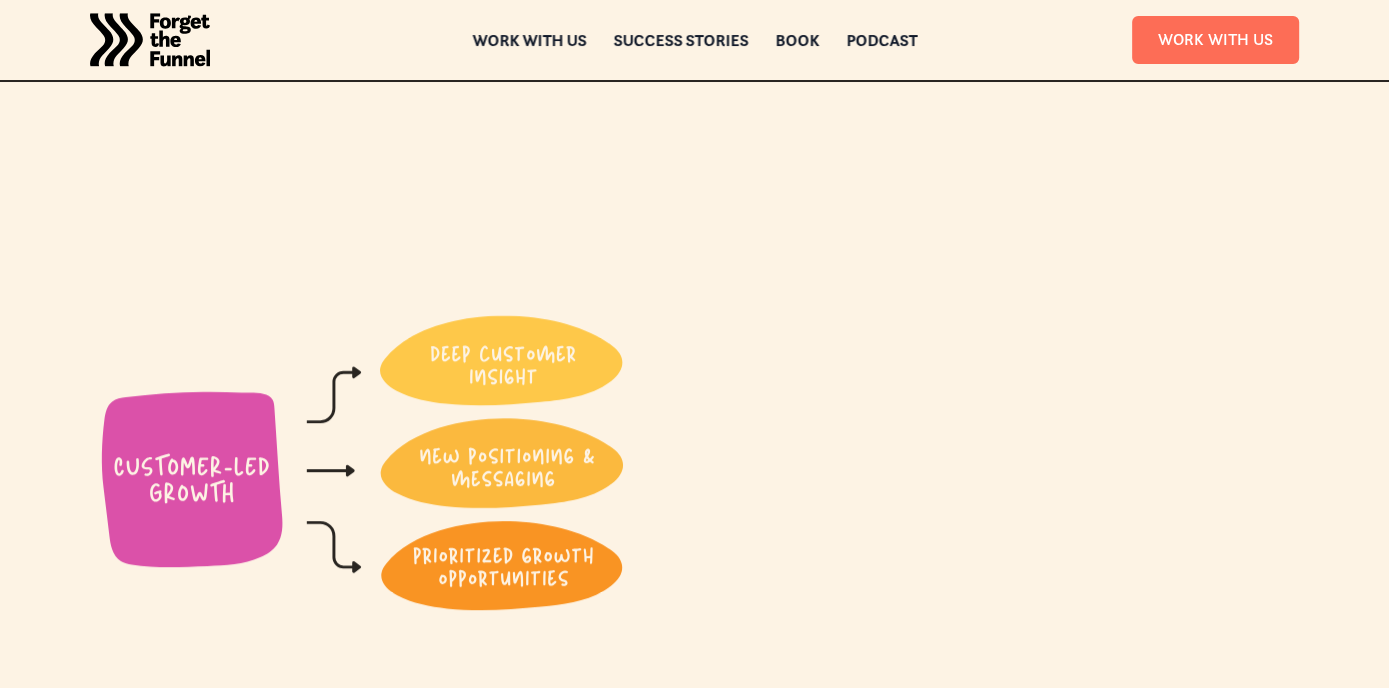 scroll, scrollTop: 1399, scrollLeft: 0, axis: vertical 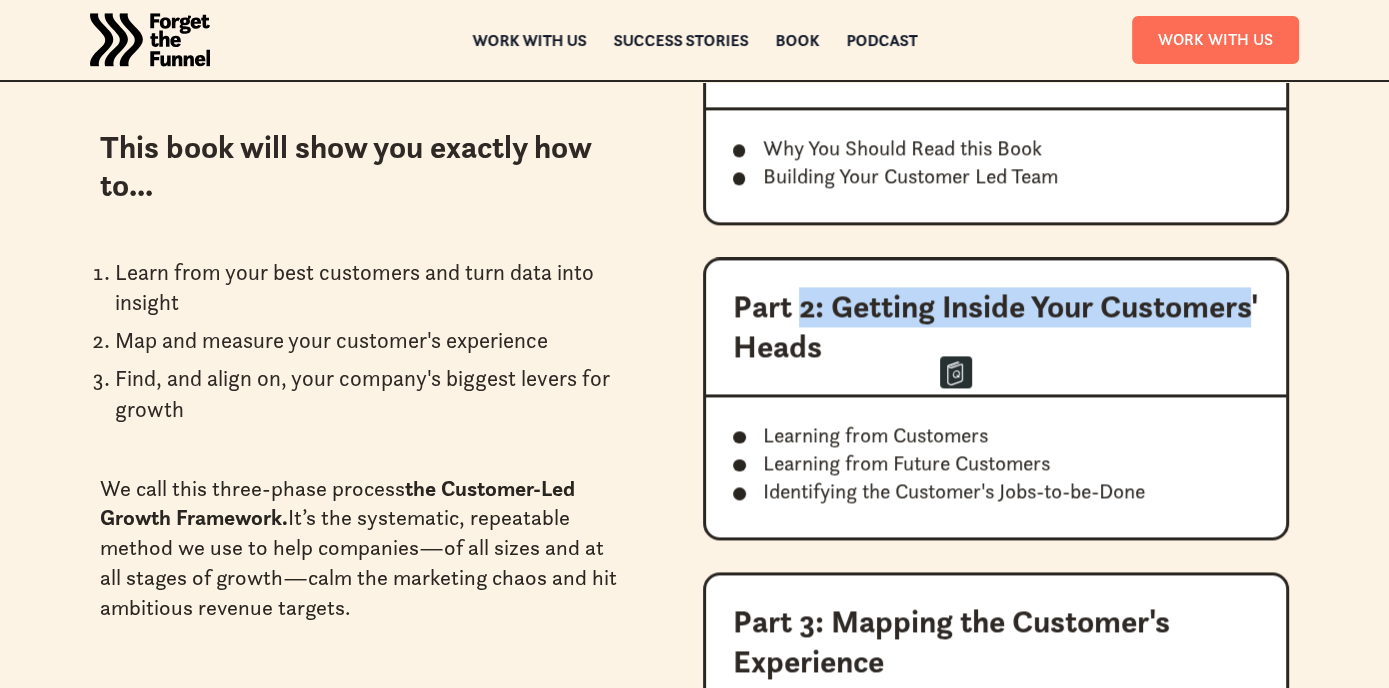drag, startPoint x: 800, startPoint y: 306, endPoint x: 953, endPoint y: 339, distance: 156.51837 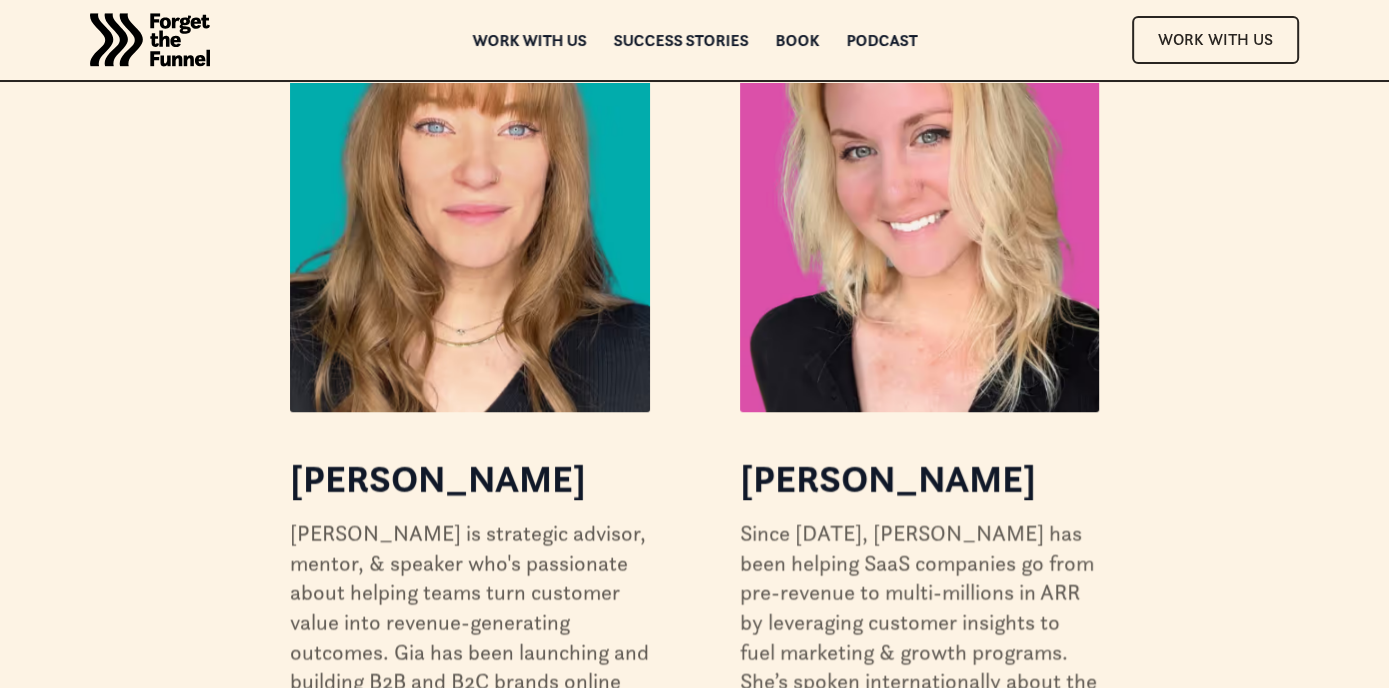 scroll, scrollTop: 8296, scrollLeft: 0, axis: vertical 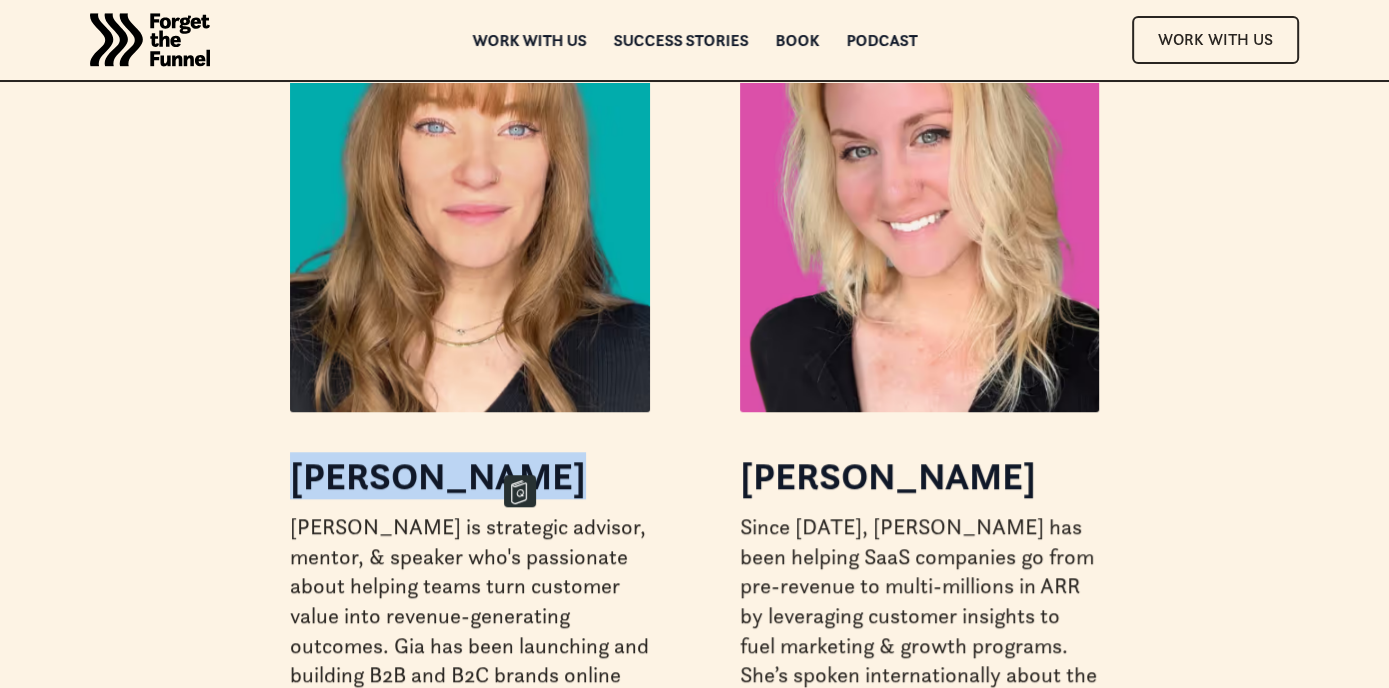 drag, startPoint x: 293, startPoint y: 465, endPoint x: 520, endPoint y: 469, distance: 227.03523 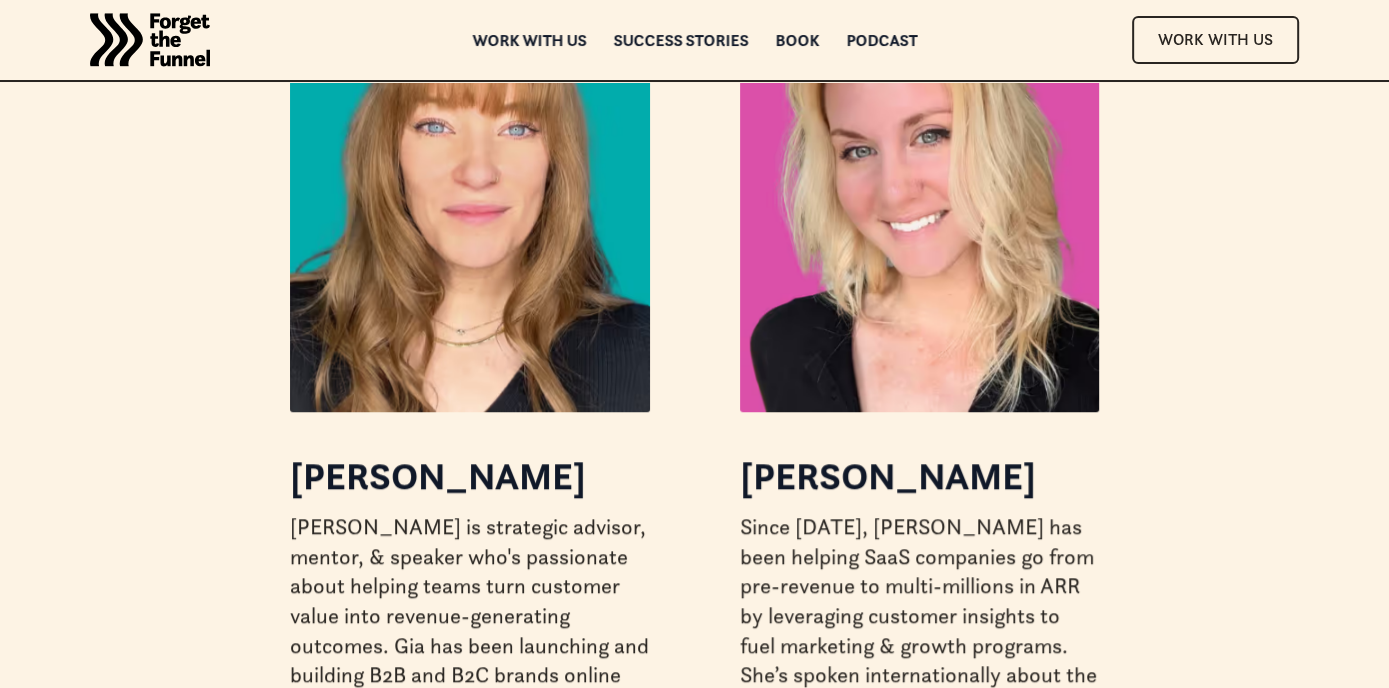 click on "Georgiana is strategic advisor, mentor, & speaker who's passionate about helping teams turn customer value into revenue-generating outcomes. Gia has been launching and building B2B and B2C brands online since 2000. In 2010, she began her track record as a marketing exec and product growth advisor working with successful high-growth recurring revenue startups, and never looked back." at bounding box center (469, 690) 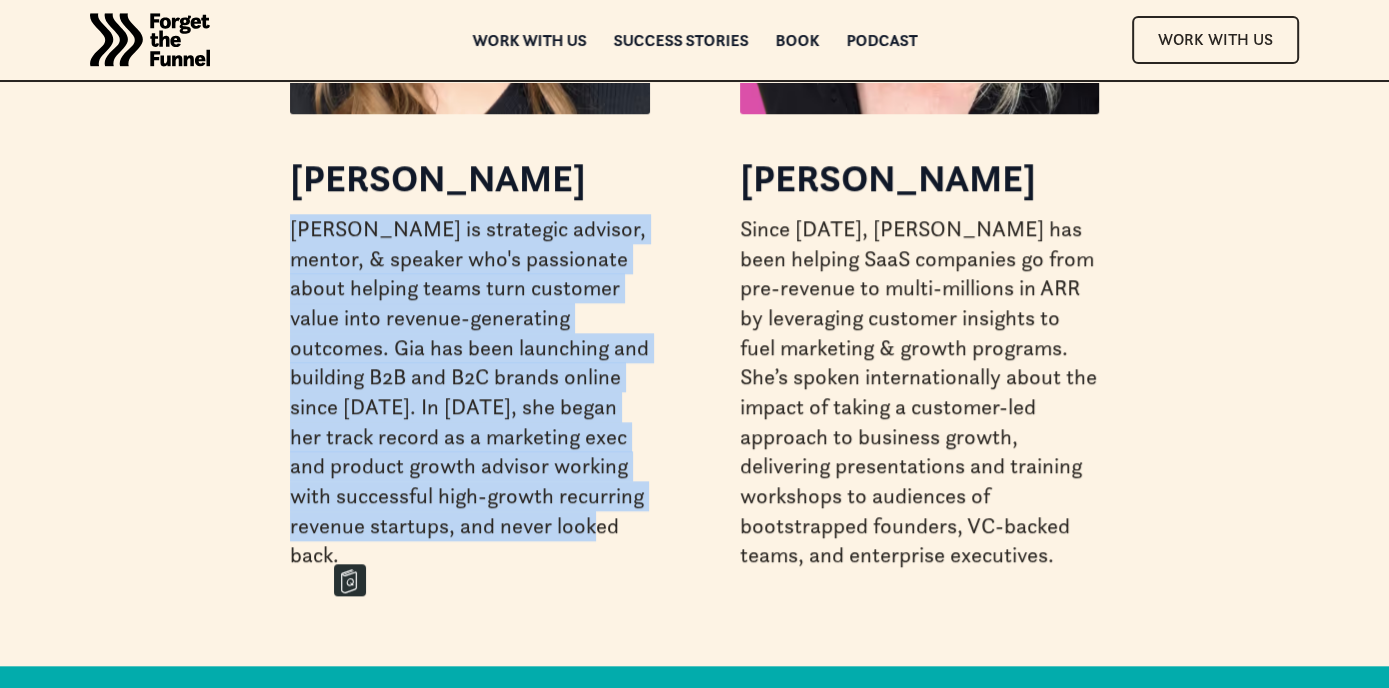 drag, startPoint x: 294, startPoint y: 521, endPoint x: 377, endPoint y: 554, distance: 89.31965 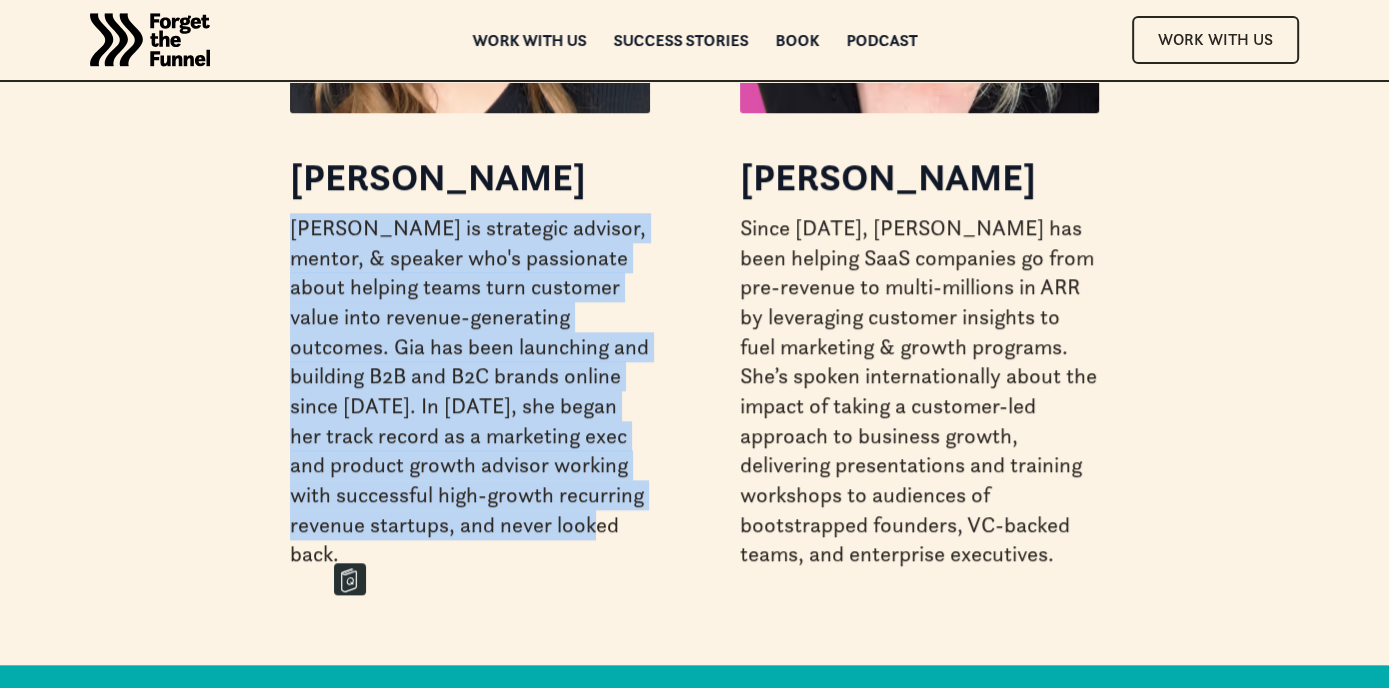scroll, scrollTop: 8596, scrollLeft: 0, axis: vertical 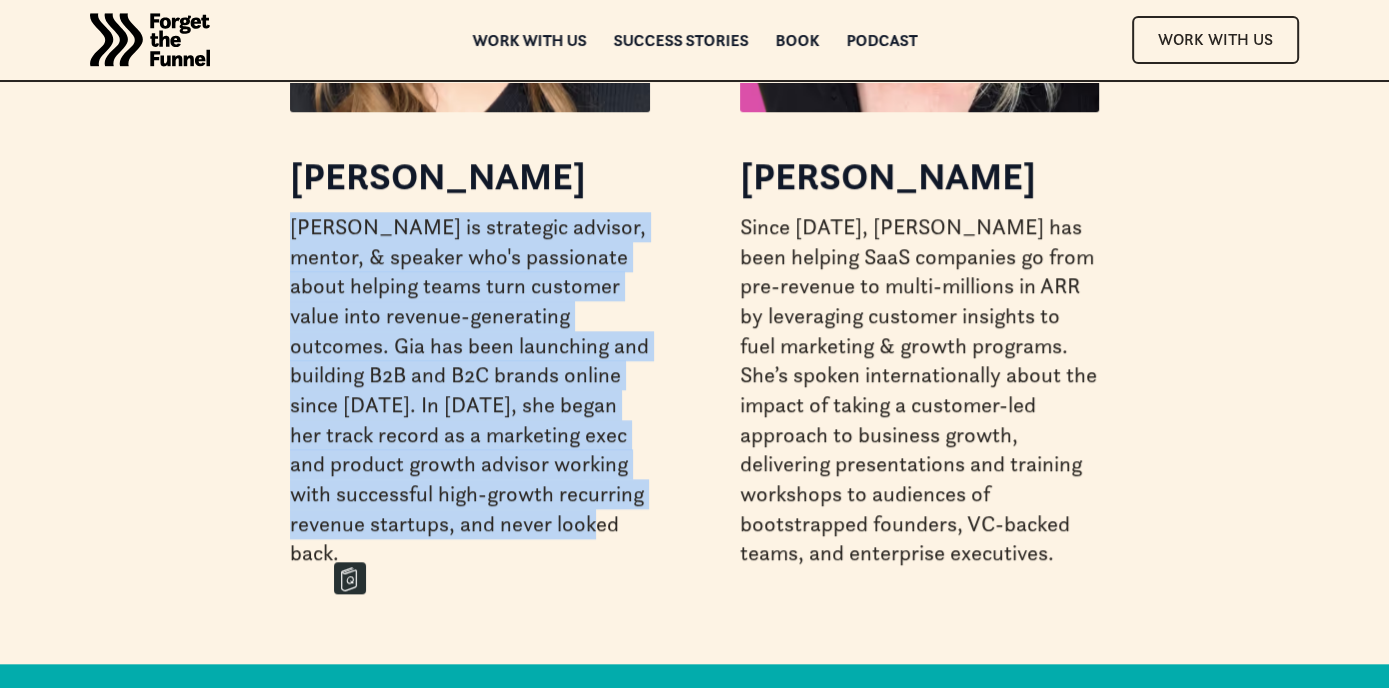 click on "Georgiana is strategic advisor, mentor, & speaker who's passionate about helping teams turn customer value into revenue-generating outcomes. Gia has been launching and building B2B and B2C brands online since 2000. In 2010, she began her track record as a marketing exec and product growth advisor working with successful high-growth recurring revenue startups, and never looked back." at bounding box center [469, 390] 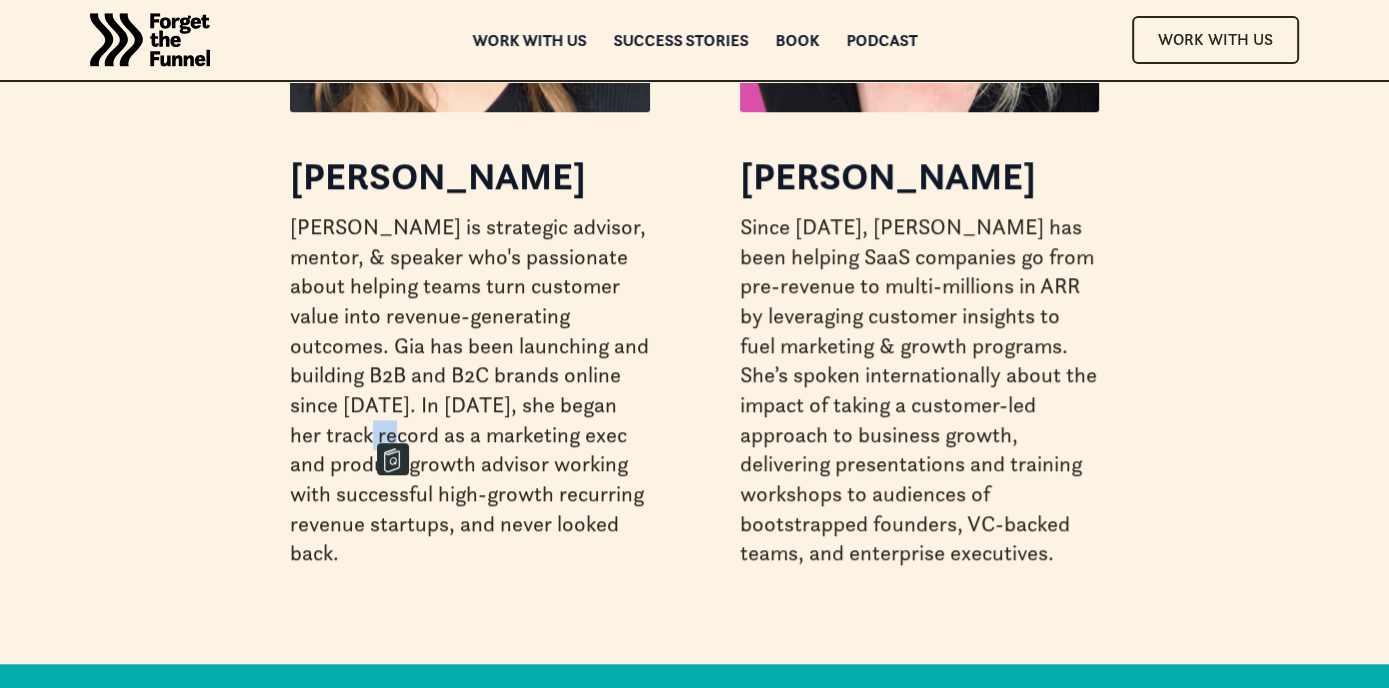 click on "Georgiana is strategic advisor, mentor, & speaker who's passionate about helping teams turn customer value into revenue-generating outcomes. Gia has been launching and building B2B and B2C brands online since 2000. In 2010, she began her track record as a marketing exec and product growth advisor working with successful high-growth recurring revenue startups, and never looked back." at bounding box center (469, 390) 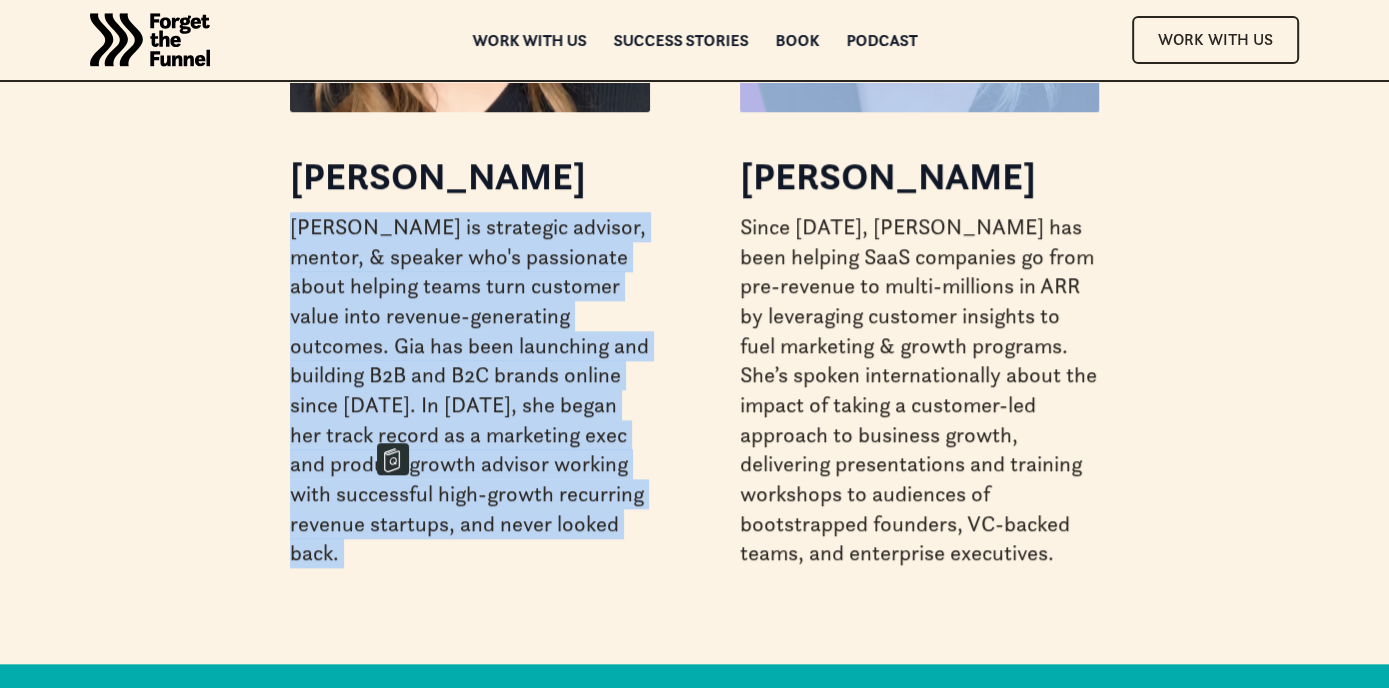 click on "Georgiana is strategic advisor, mentor, & speaker who's passionate about helping teams turn customer value into revenue-generating outcomes. Gia has been launching and building B2B and B2C brands online since 2000. In 2010, she began her track record as a marketing exec and product growth advisor working with successful high-growth recurring revenue startups, and never looked back." at bounding box center [469, 390] 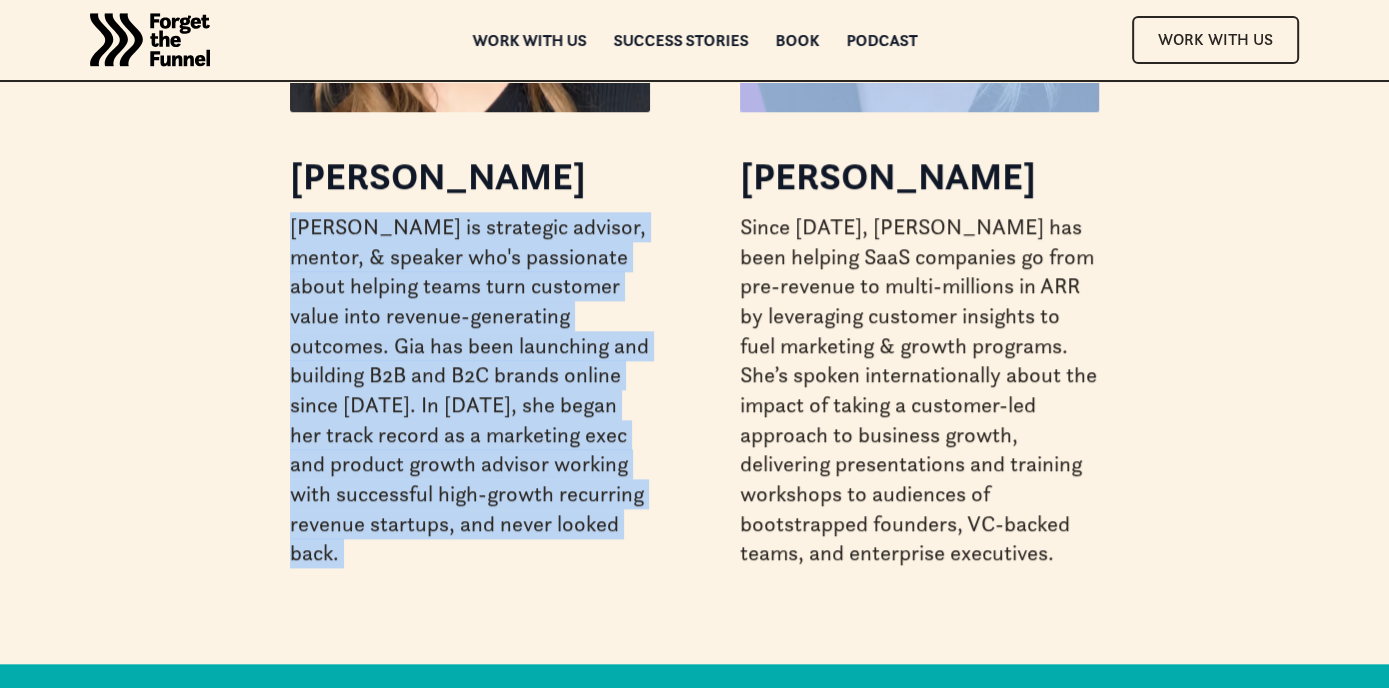click on "Georgiana is strategic advisor, mentor, & speaker who's passionate about helping teams turn customer value into revenue-generating outcomes. Gia has been launching and building B2B and B2C brands online since 2000. In 2010, she began her track record as a marketing exec and product growth advisor working with successful high-growth recurring revenue startups, and never looked back." at bounding box center [469, 390] 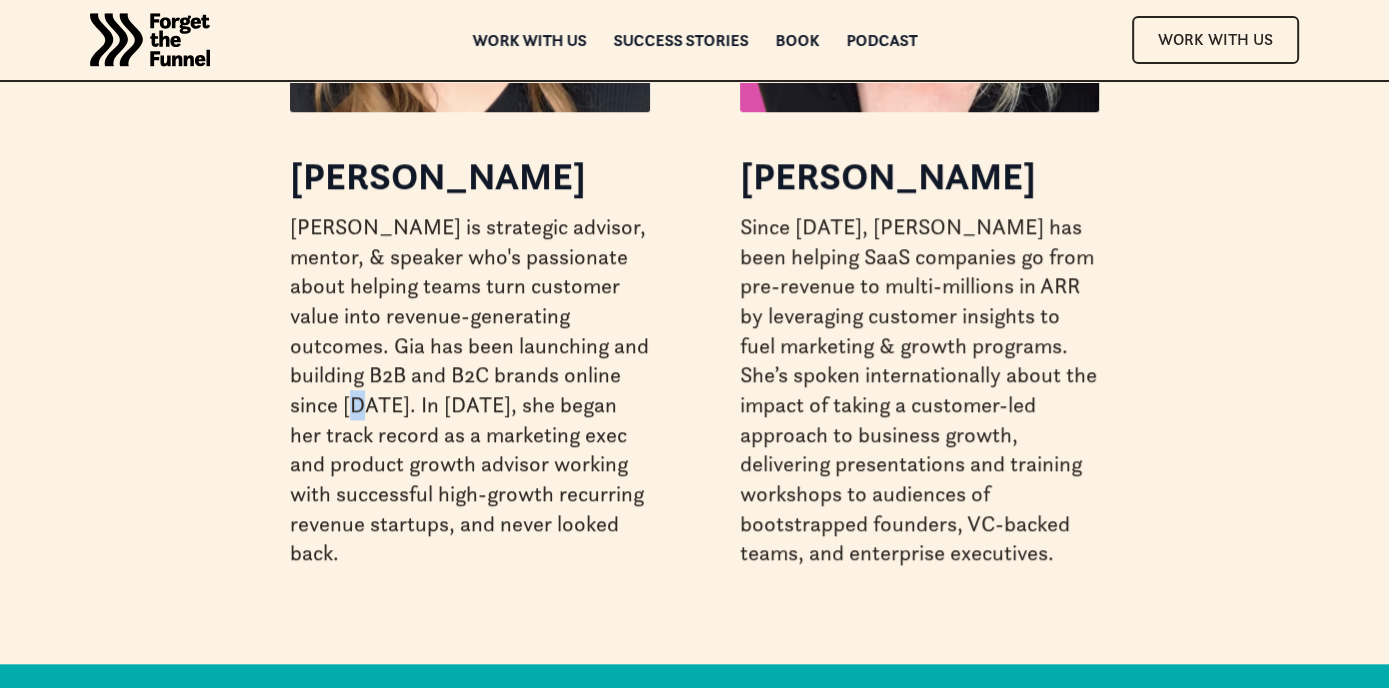 click on "Georgiana is strategic advisor, mentor, & speaker who's passionate about helping teams turn customer value into revenue-generating outcomes. Gia has been launching and building B2B and B2C brands online since 2000. In 2010, she began her track record as a marketing exec and product growth advisor working with successful high-growth recurring revenue startups, and never looked back." at bounding box center (469, 390) 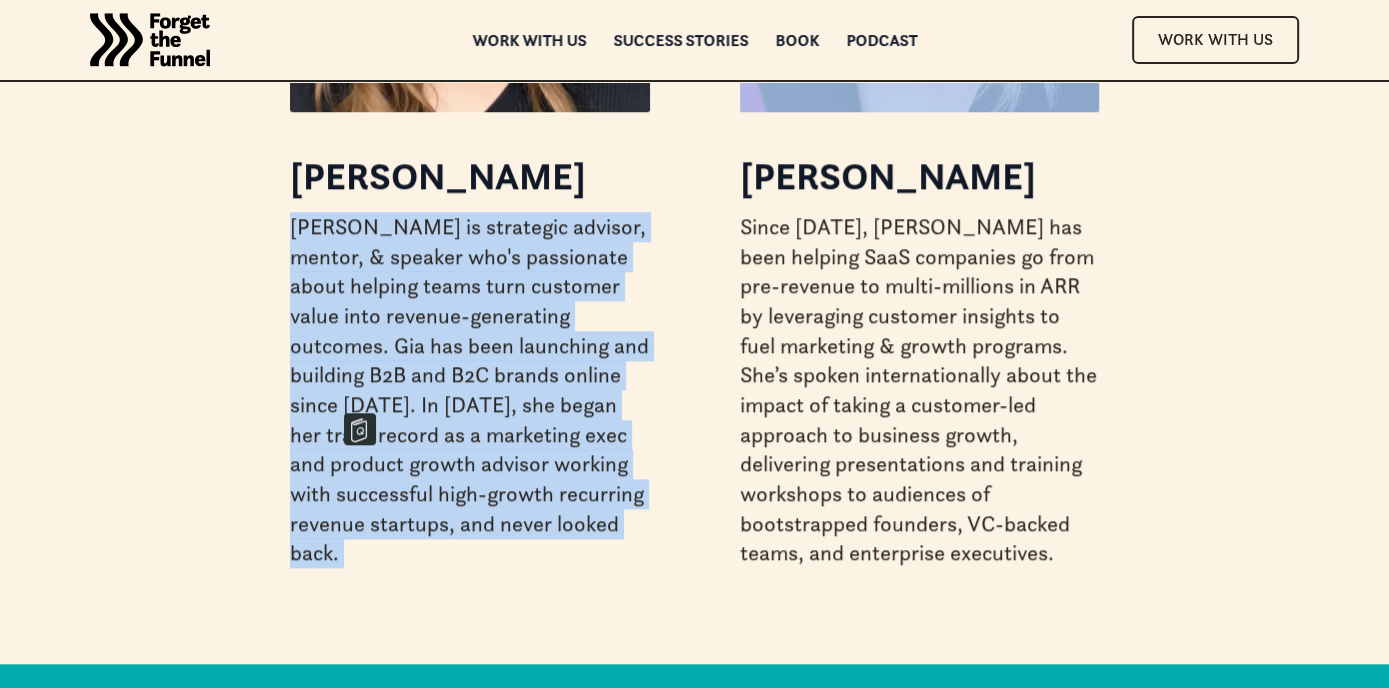 click on "Georgiana is strategic advisor, mentor, & speaker who's passionate about helping teams turn customer value into revenue-generating outcomes. Gia has been launching and building B2B and B2C brands online since 2000. In 2010, she began her track record as a marketing exec and product growth advisor working with successful high-growth recurring revenue startups, and never looked back." at bounding box center [469, 390] 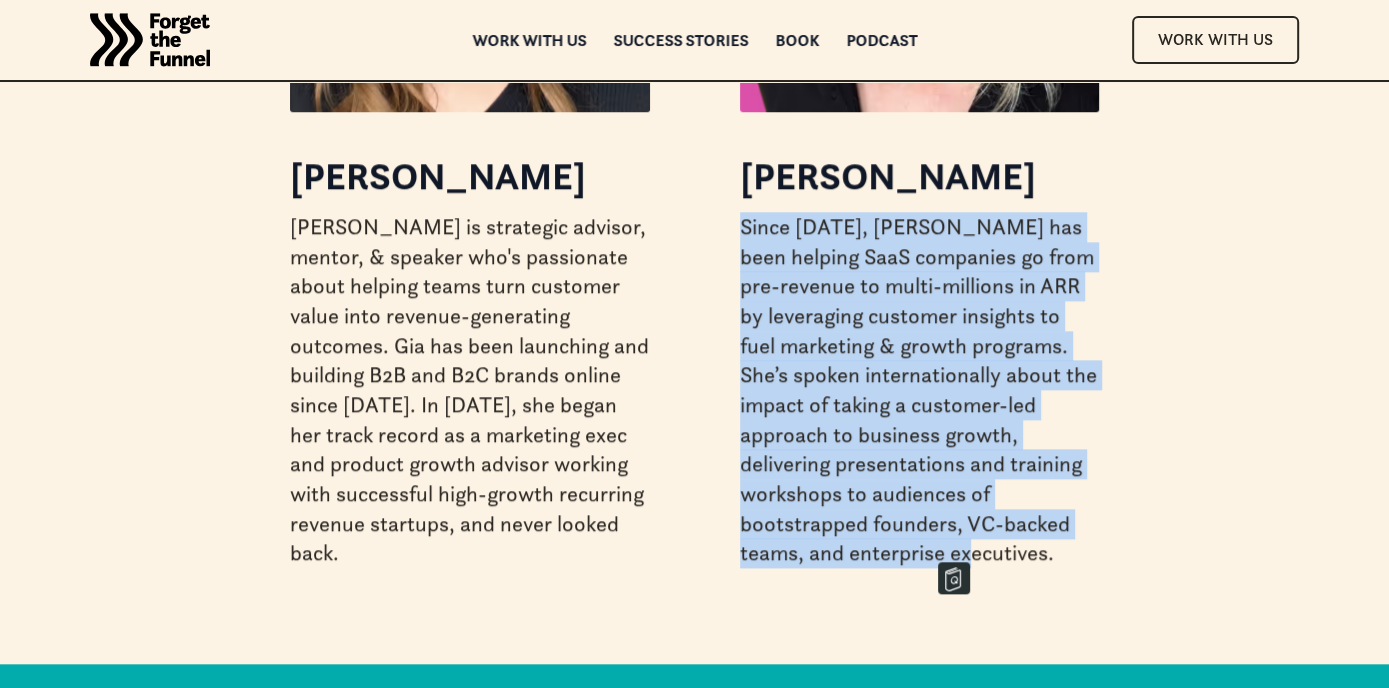 drag, startPoint x: 740, startPoint y: 215, endPoint x: 1008, endPoint y: 539, distance: 420.47592 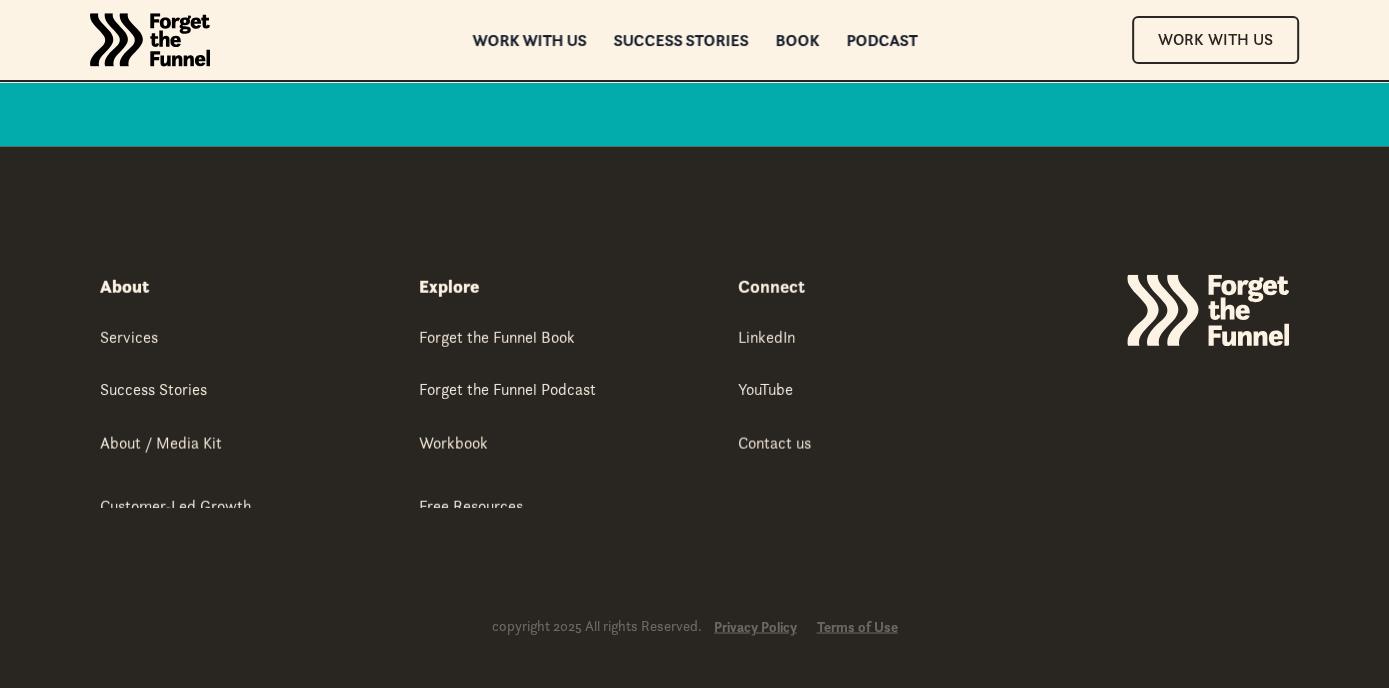 scroll, scrollTop: 9857, scrollLeft: 0, axis: vertical 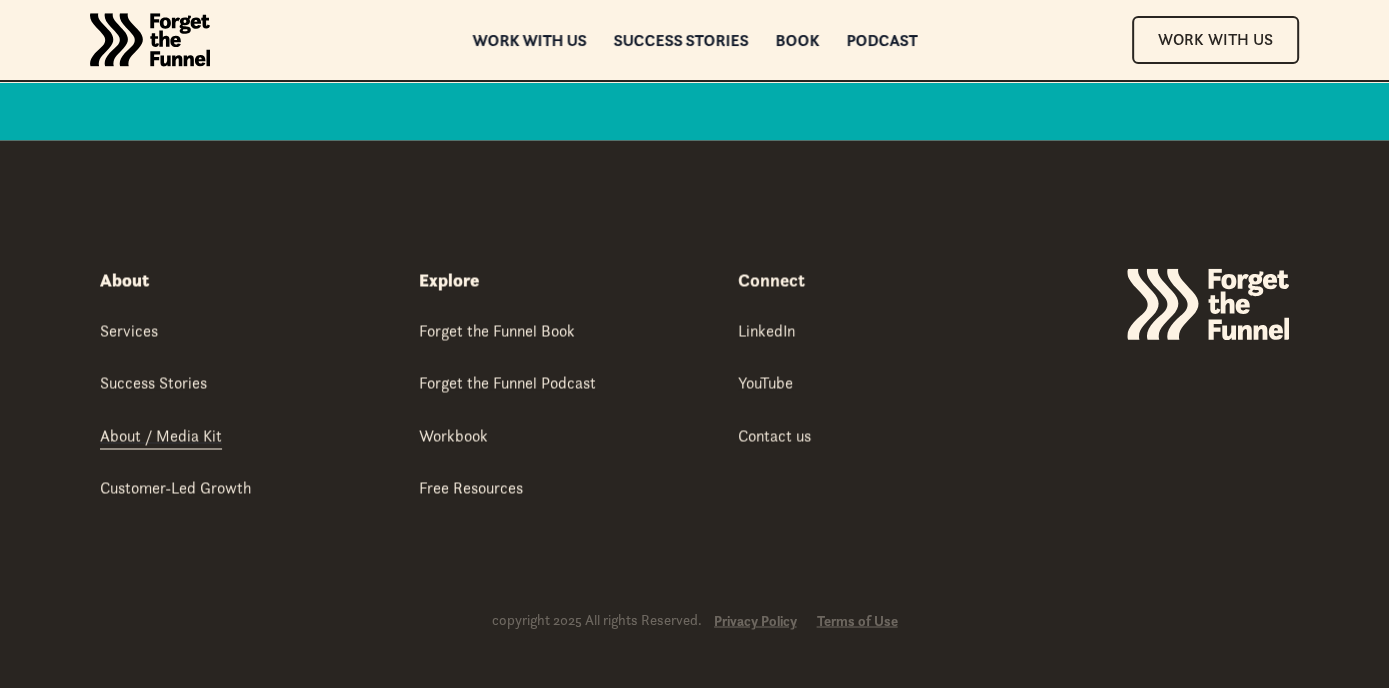 click on "About / Media Kit" at bounding box center [161, 435] 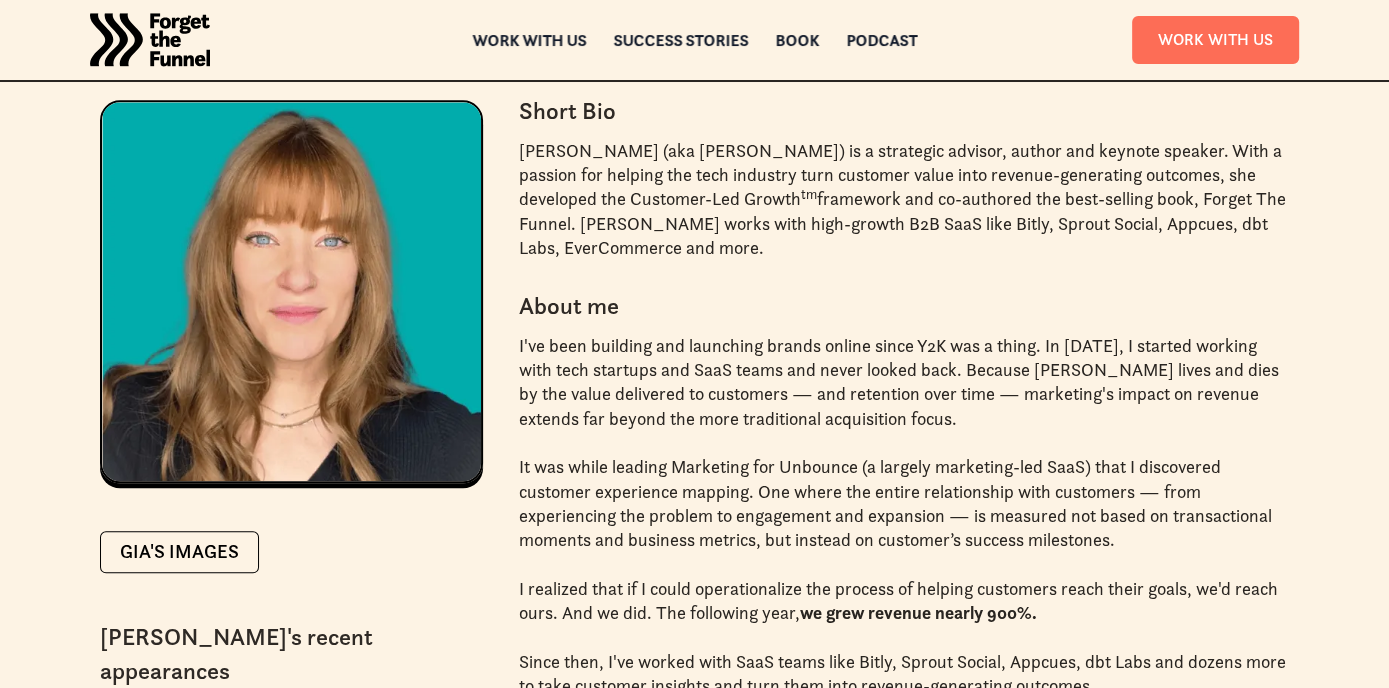 scroll, scrollTop: 1896, scrollLeft: 0, axis: vertical 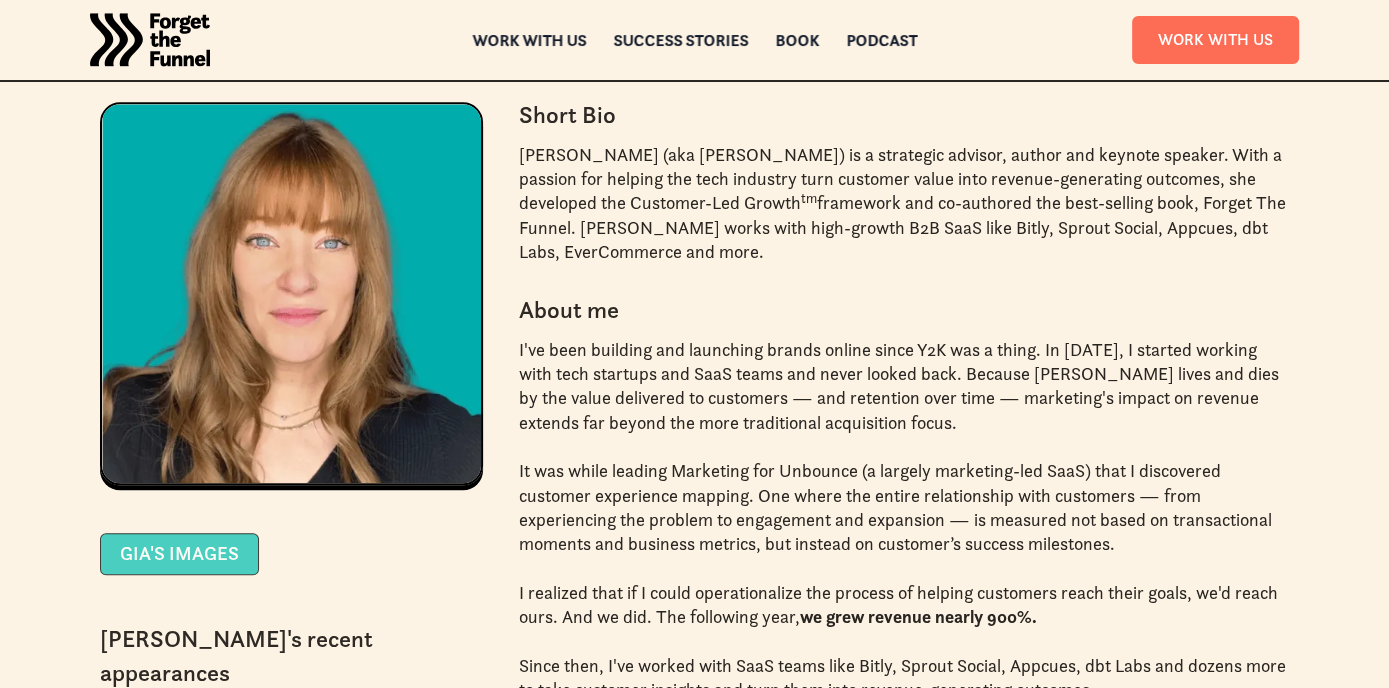 click on "Gia's Images" at bounding box center [179, 554] 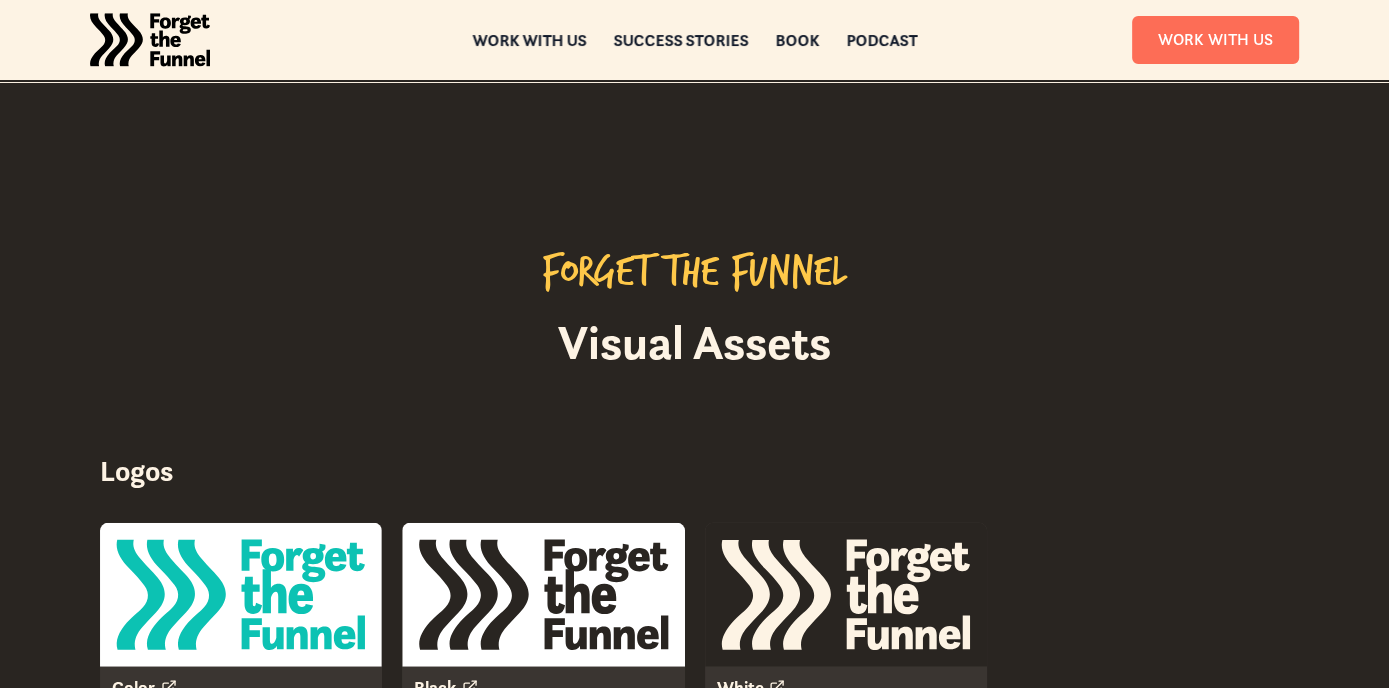 scroll, scrollTop: 5069, scrollLeft: 0, axis: vertical 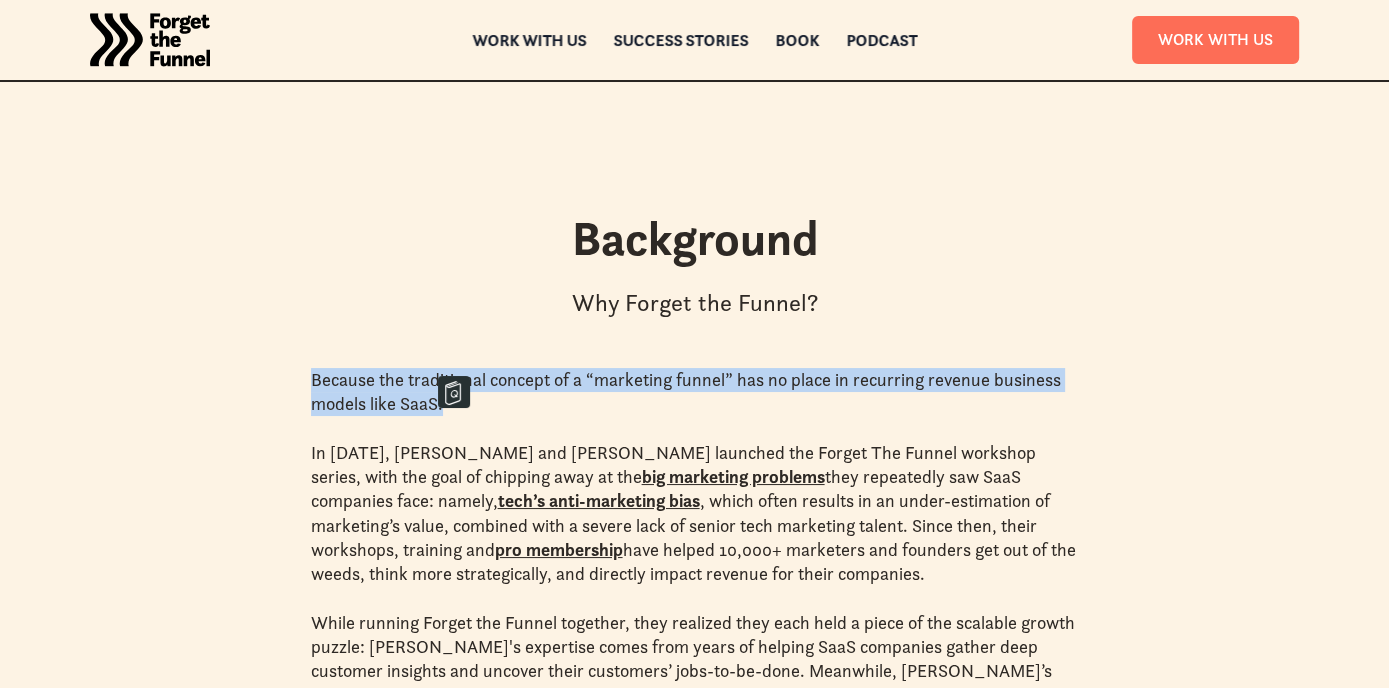 drag, startPoint x: 306, startPoint y: 323, endPoint x: 456, endPoint y: 355, distance: 153.37535 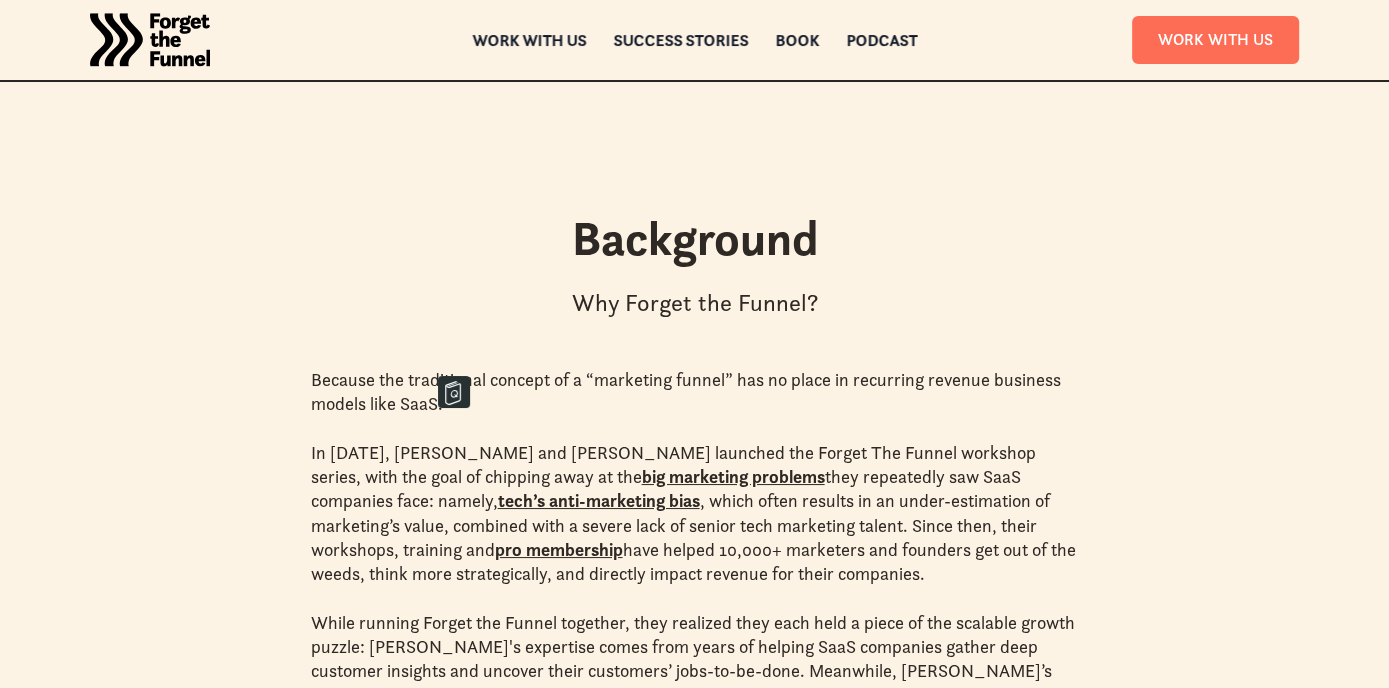 click on "Because the traditional concept of a “marketing funnel” has no place in recurring revenue business models like SaaS. In July 2017, Gia and Claire launched the Forget The Funnel workshop series, with the goal of chipping away at the  big marketing problems  they repeatedly saw SaaS companies face: namely,  tech’s anti-marketing bias , which often results in an under-estimation of marketing’s value, combined with a severe lack of senior tech marketing talent. Since then, their workshops, training and  pro membership  have helped 10,000+ marketers and founders get out of the weeds, think more strategically, and directly impact revenue for their companies. While running Forget the Funnel together, they realized they each held a piece of the scalable growth puzzle: Claire's expertise comes from years of helping SaaS companies gather deep customer insights and uncover their customers’ jobs-to-be-done. Meanwhile, Gia’s expertise is the result of having  operationalized customer value gave it a name..." at bounding box center (695, 684) 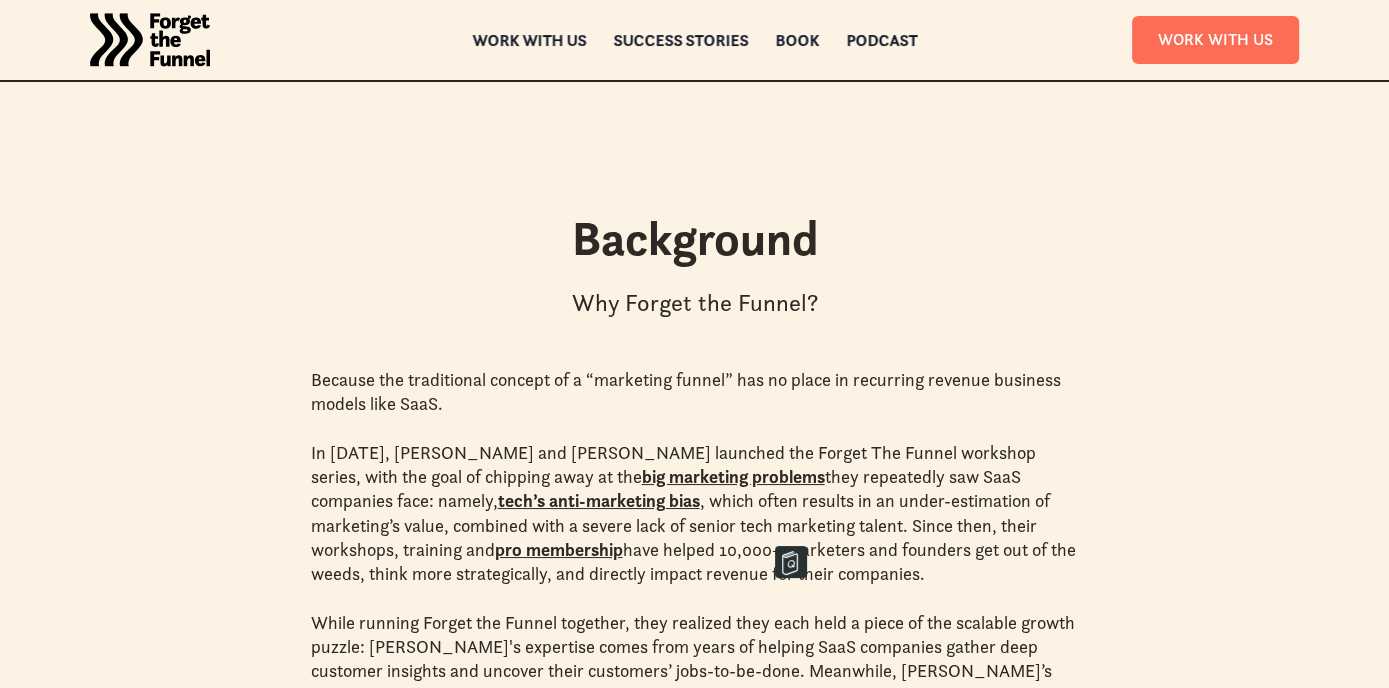 drag, startPoint x: 310, startPoint y: 404, endPoint x: 782, endPoint y: 528, distance: 488.0164 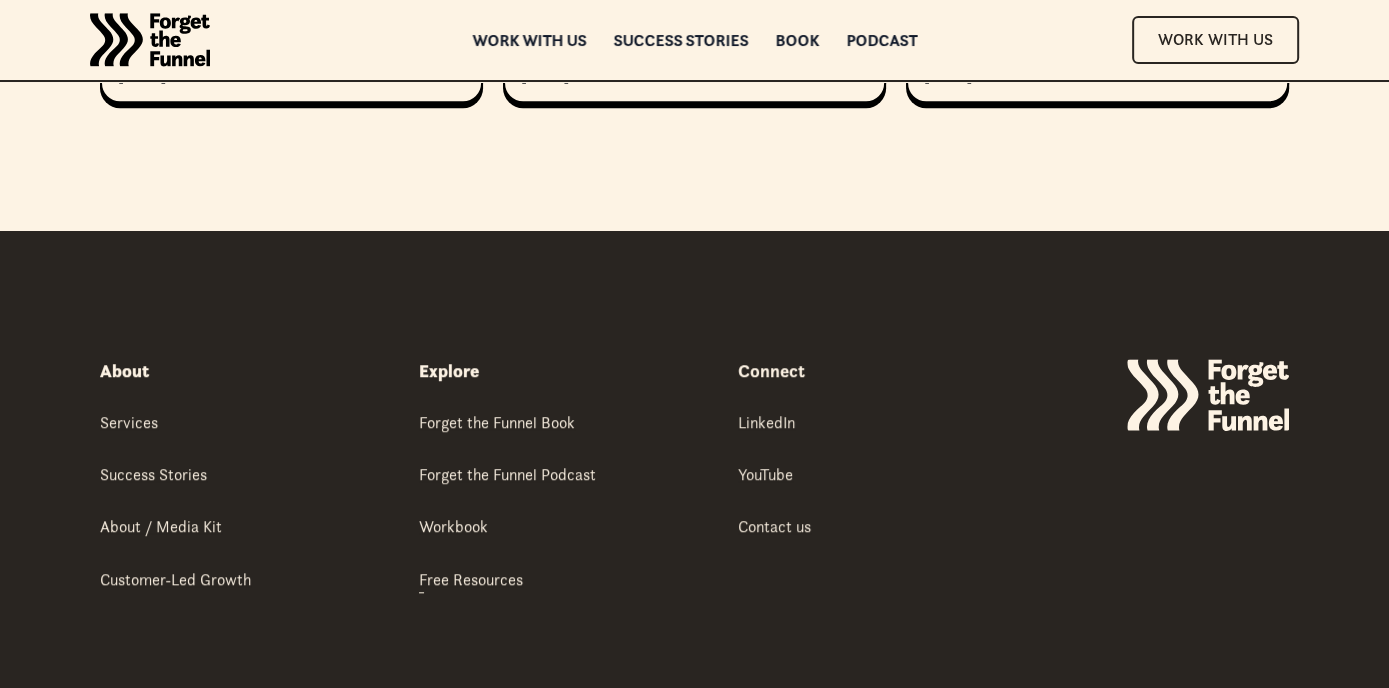 scroll, scrollTop: 8125, scrollLeft: 0, axis: vertical 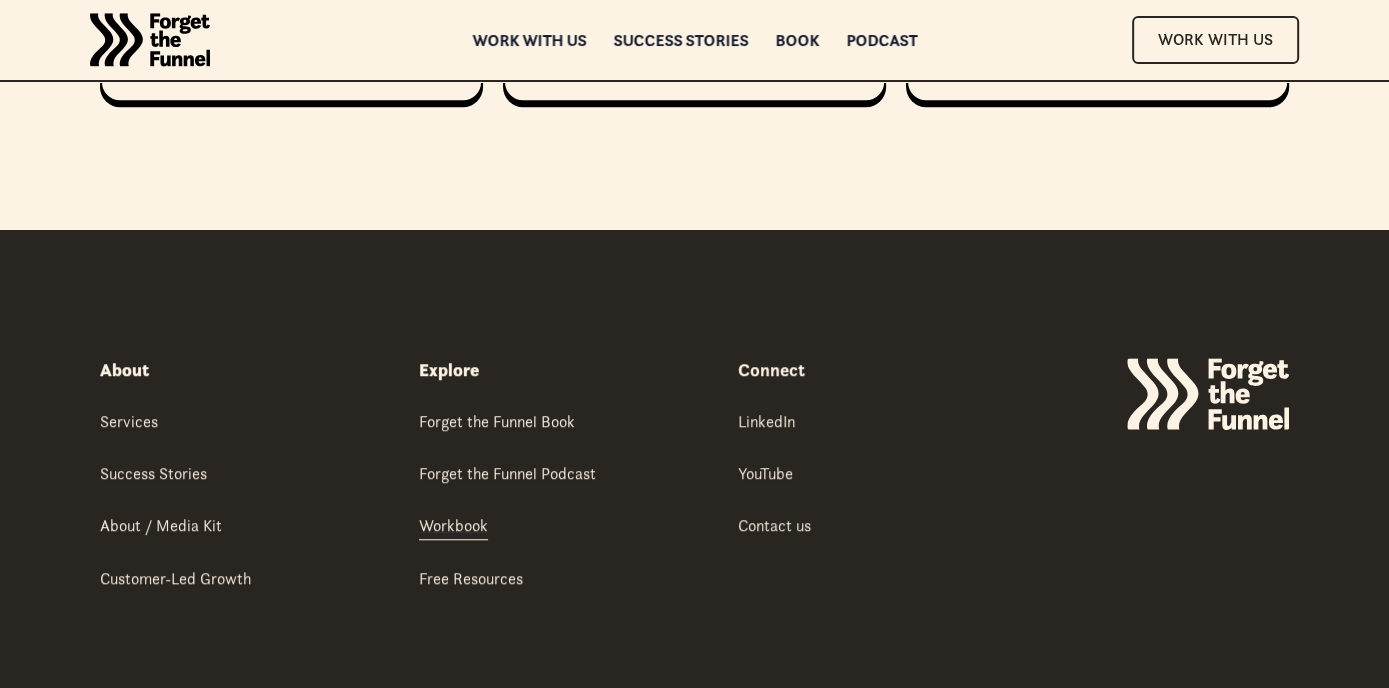 click on "Workbook" at bounding box center [453, 525] 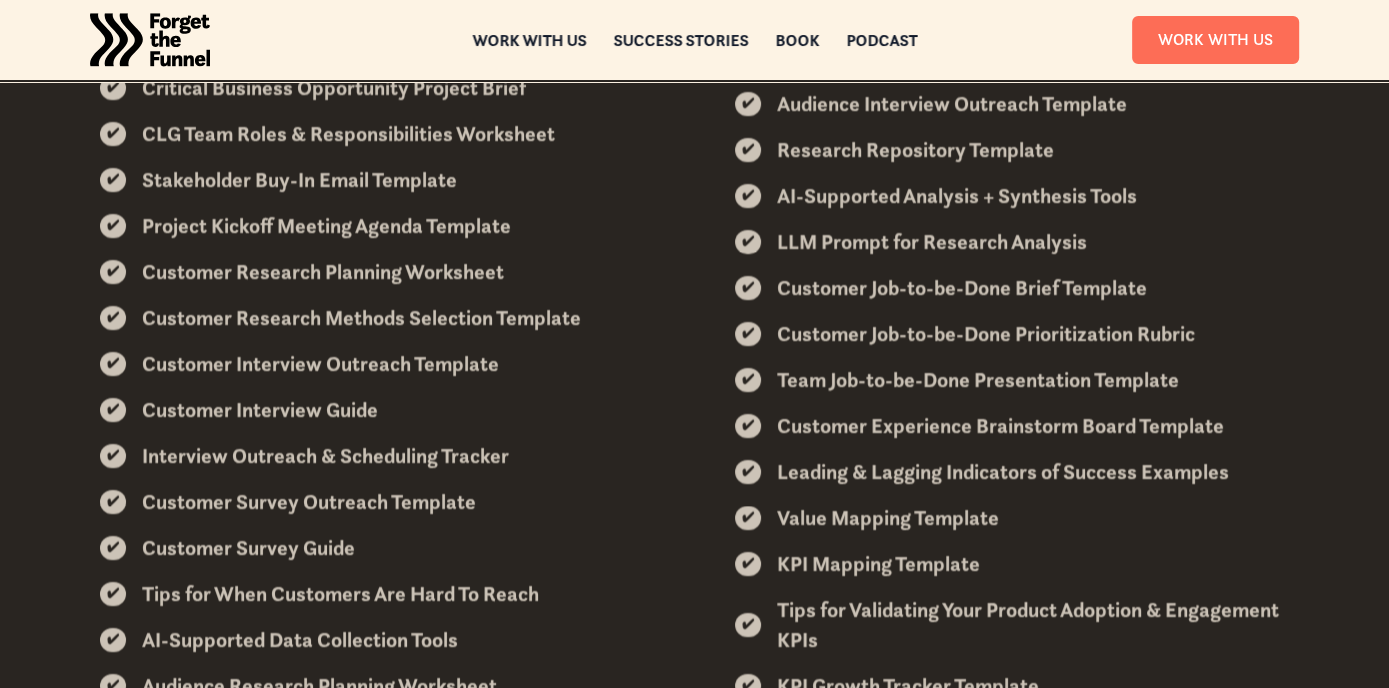 scroll, scrollTop: 2599, scrollLeft: 0, axis: vertical 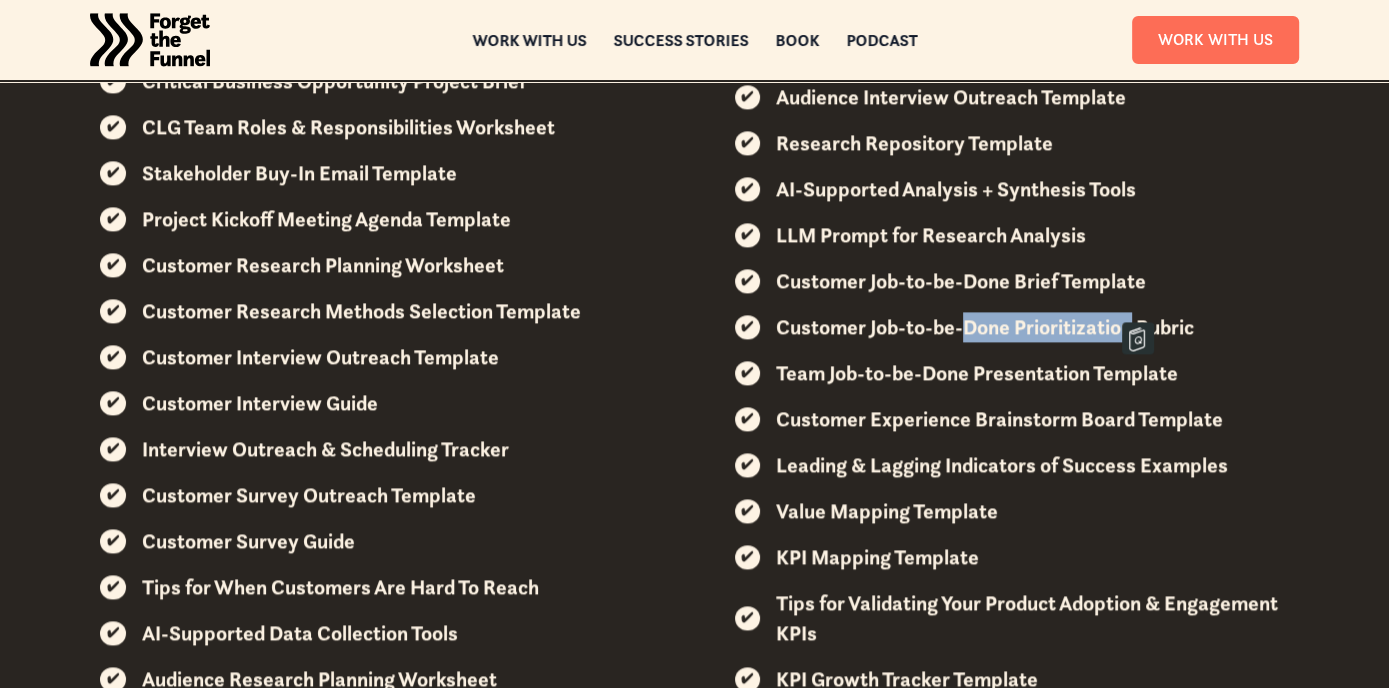 drag, startPoint x: 959, startPoint y: 311, endPoint x: 1132, endPoint y: 299, distance: 173.41568 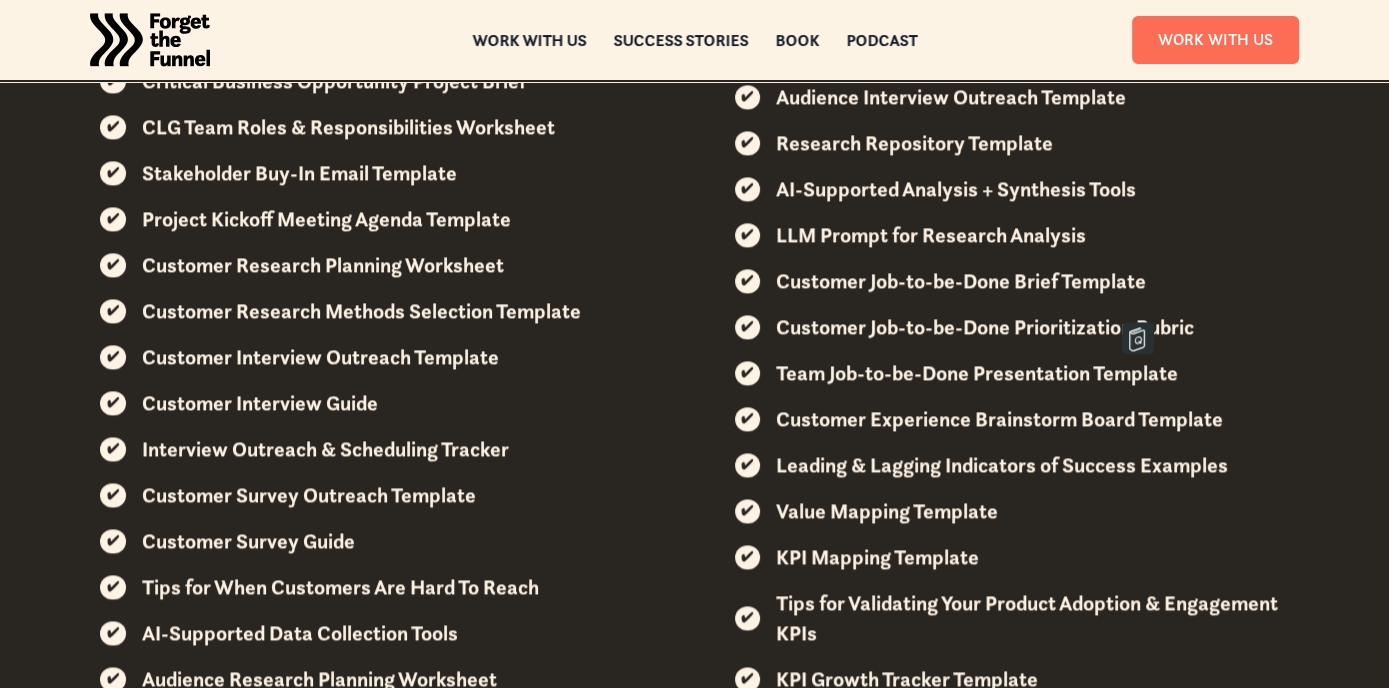 click on "Customer Job-to-be-Done Prioritization Rubric" at bounding box center (985, 327) 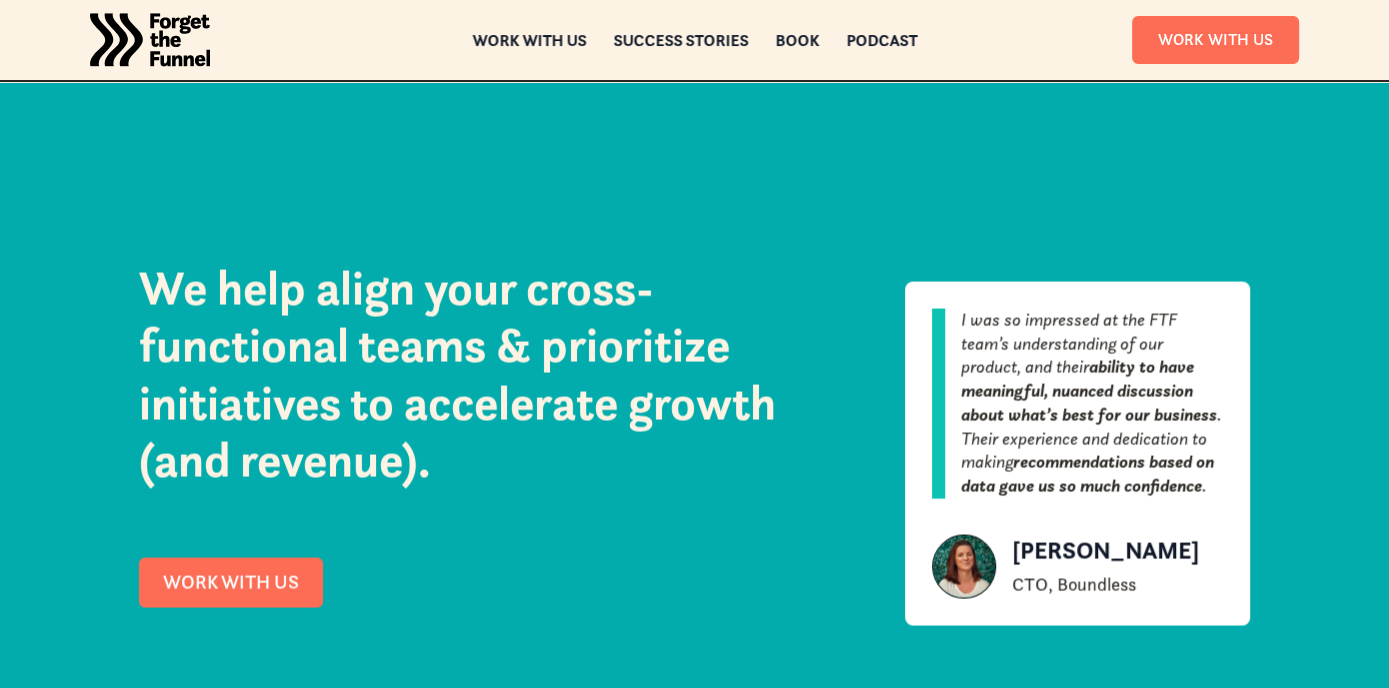 scroll, scrollTop: 3597, scrollLeft: 0, axis: vertical 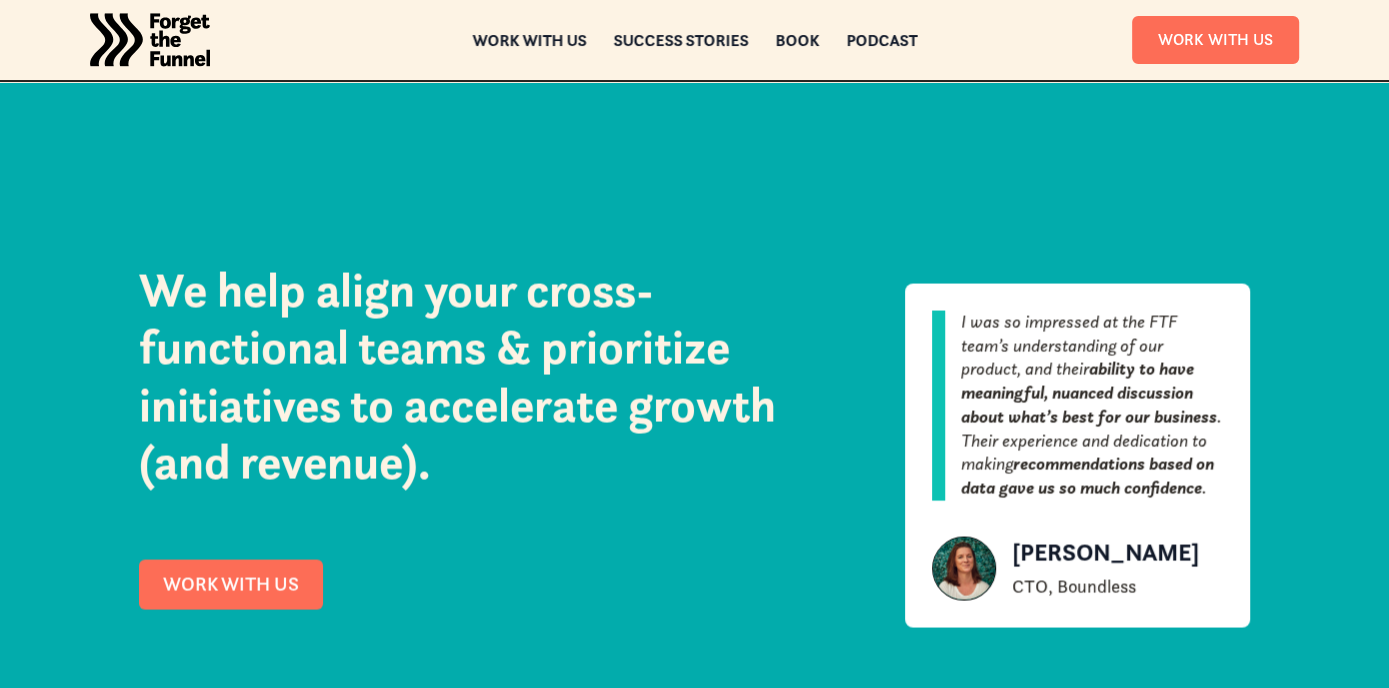 click on "We help align your cross-functional teams & prioritize initiatives to accelerate growth (and revenue). WORK WITH US I was so impressed at the FTF team’s understanding of our product, and their  ability to have meaningful, nuanced discussion about what’s best for our business .  ‍ Their experience and dedication to making  recommendations based on data gave us so much confidence . [PERSON_NAME] CTO, [GEOGRAPHIC_DATA]" at bounding box center (694, 436) 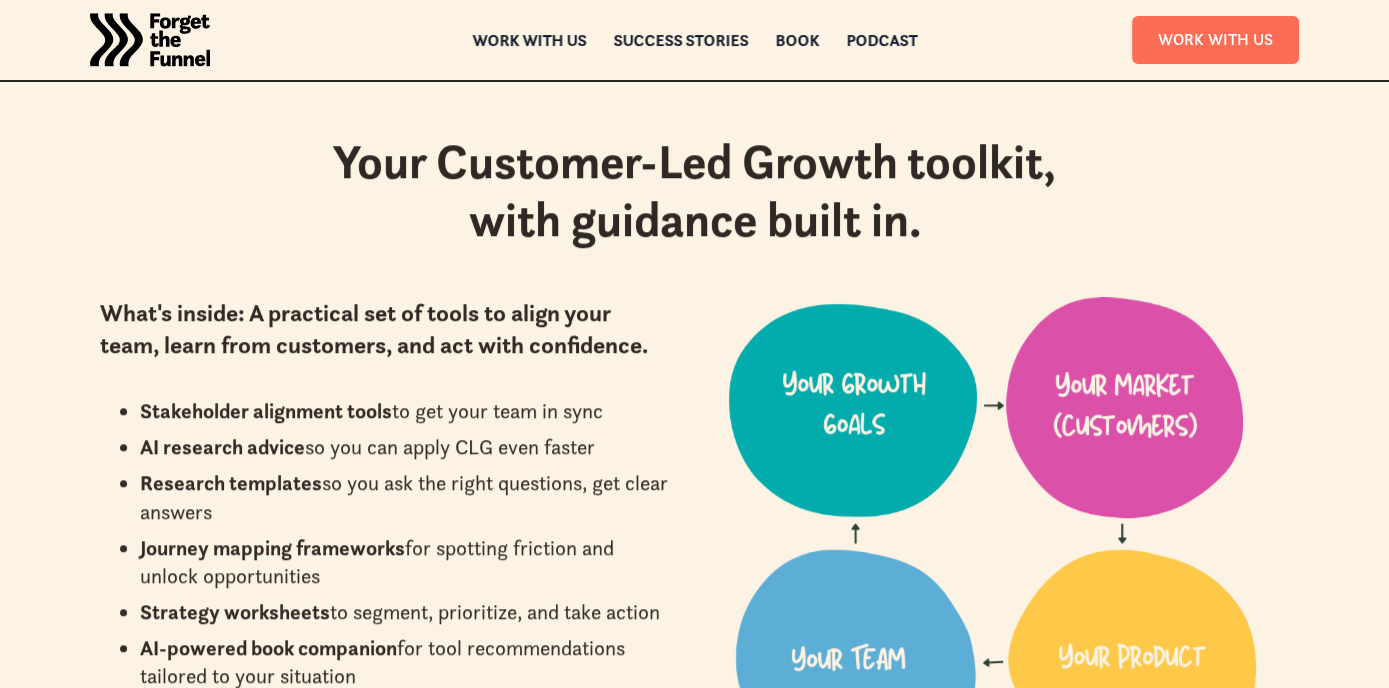 scroll, scrollTop: 1300, scrollLeft: 0, axis: vertical 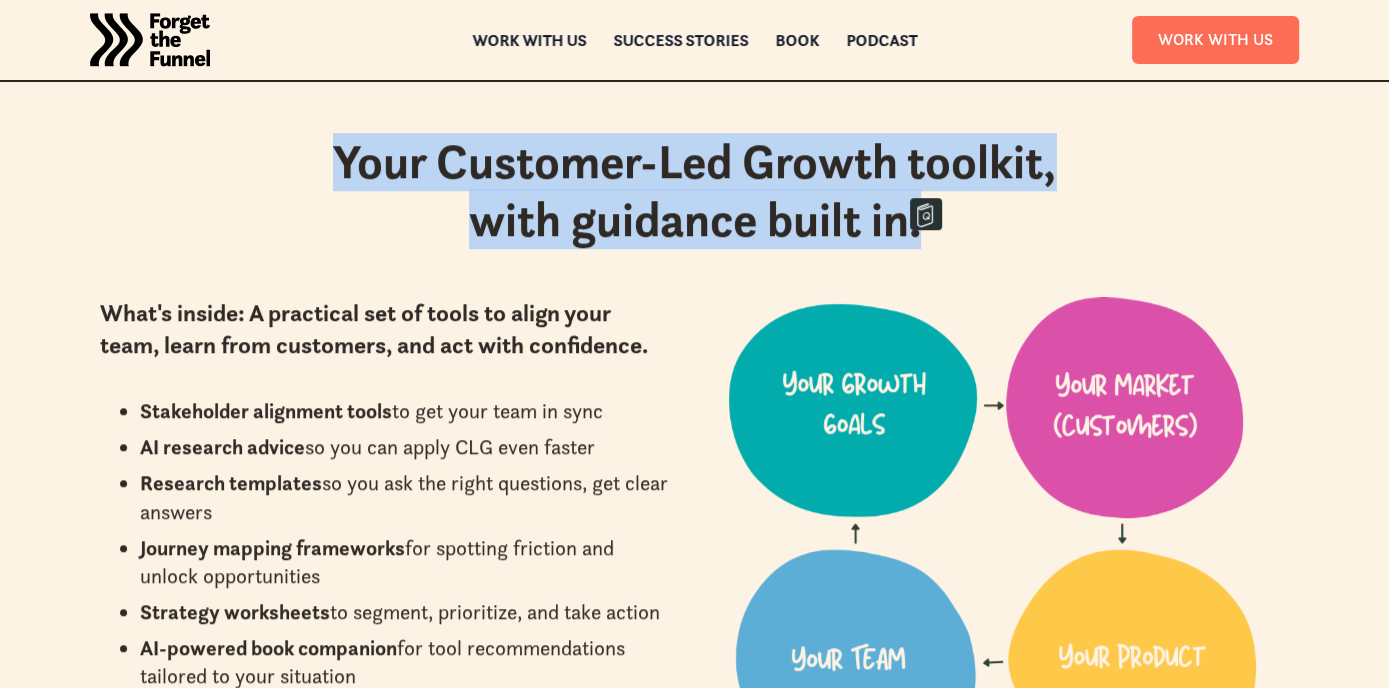drag, startPoint x: 339, startPoint y: 138, endPoint x: 964, endPoint y: 194, distance: 627.5038 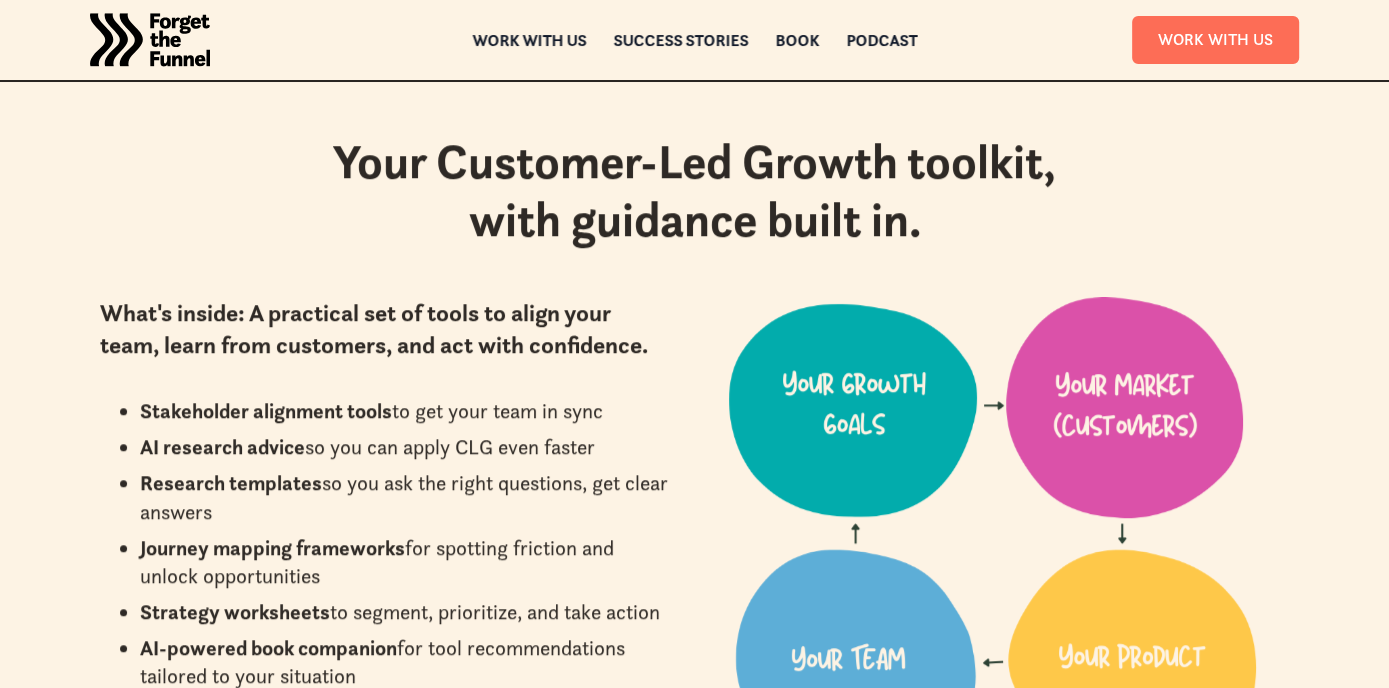 click on "Your Customer-Led Growth toolkit,  with guidance built in. What's inside: A practical set of tools to align your team, learn from customers, and act with confidence. Stakeholder alignment tools  to get your team in sync AI research advice  so you can apply CLG even faster  Research templates  so you ask the right questions, get clear answers Journey mapping frameworks  for spotting friction and unlock opportunities Strategy worksheets  to segment, prioritize, and take action AI-powered book companion  for tool recommendations tailored to your situation It’s free. It’s practical. It’s here to help you move faster with more confidence. Request Free Access" at bounding box center (694, 503) 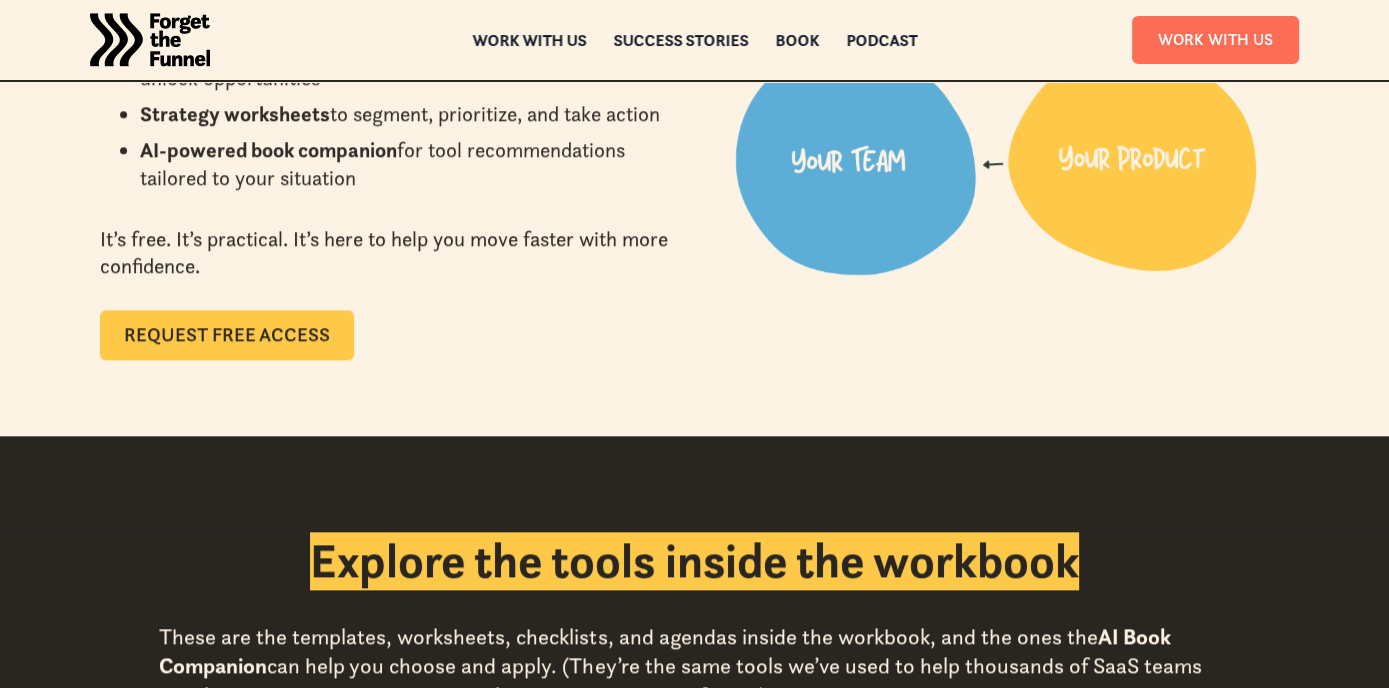 scroll, scrollTop: 1799, scrollLeft: 0, axis: vertical 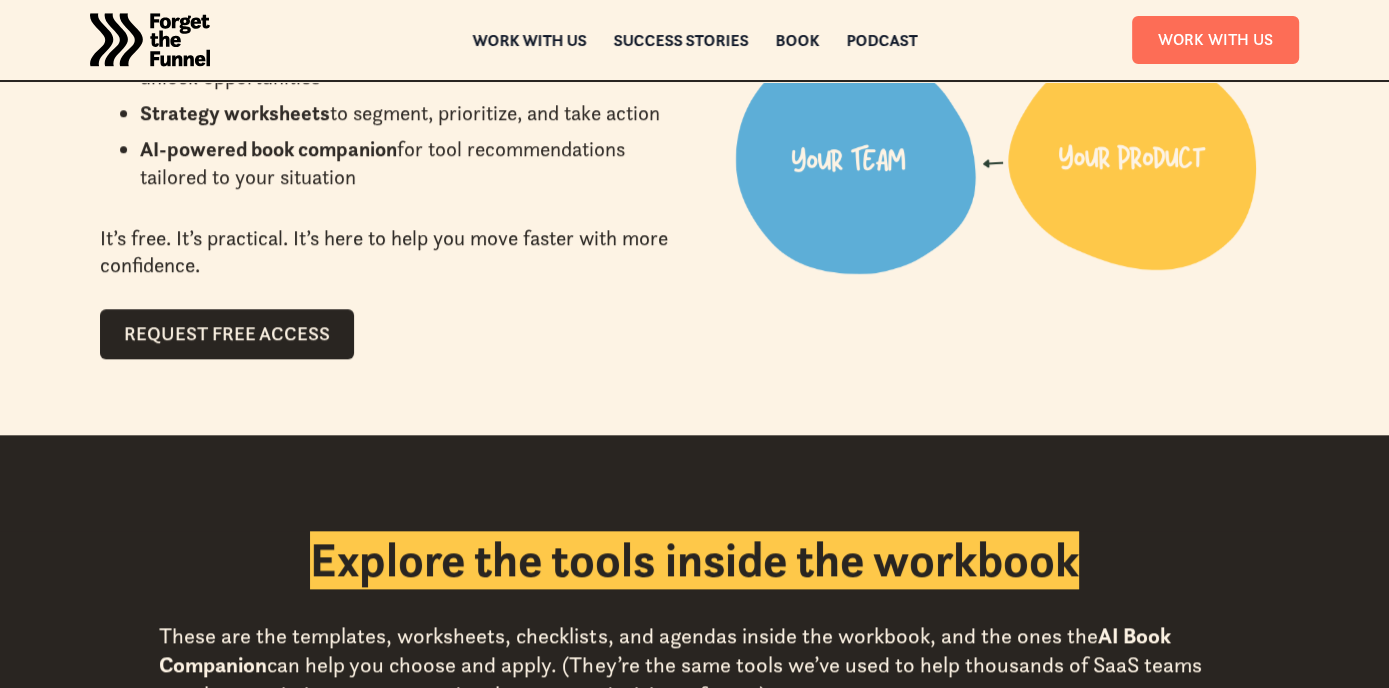 click on "Explore the tools inside the workbook" at bounding box center [694, 560] 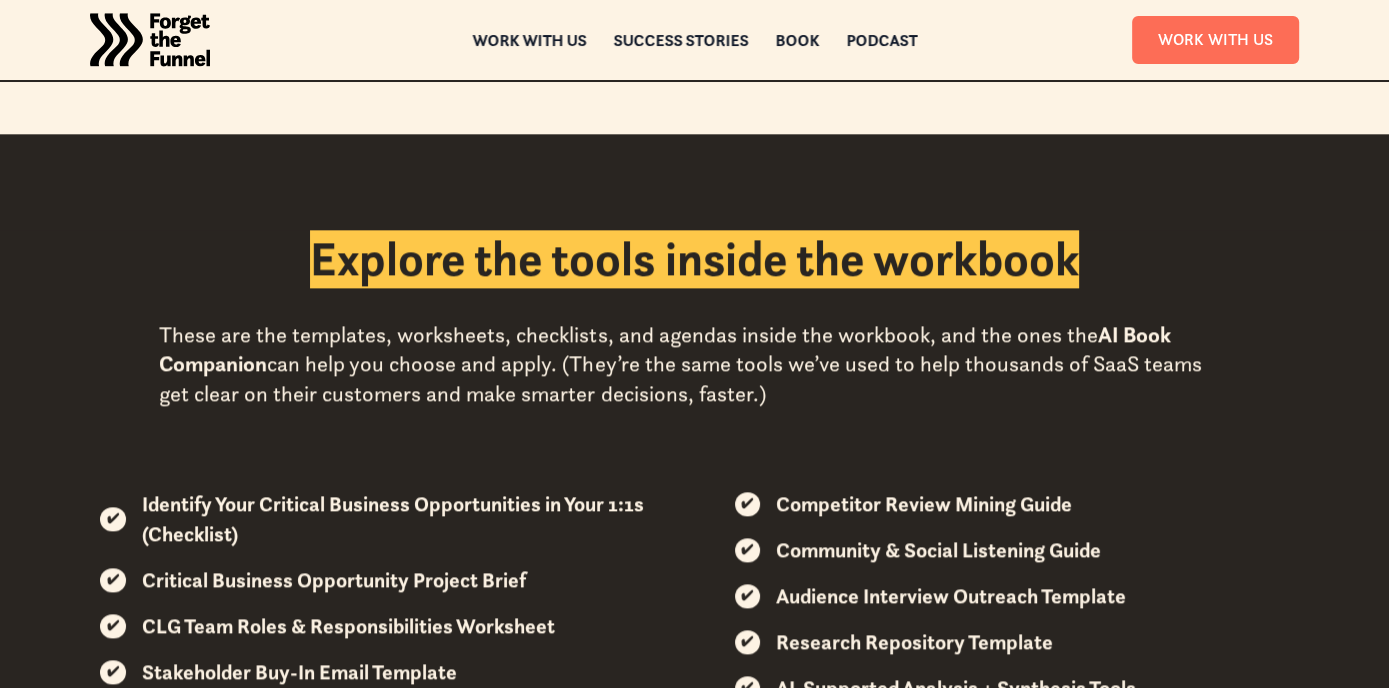 scroll, scrollTop: 2100, scrollLeft: 0, axis: vertical 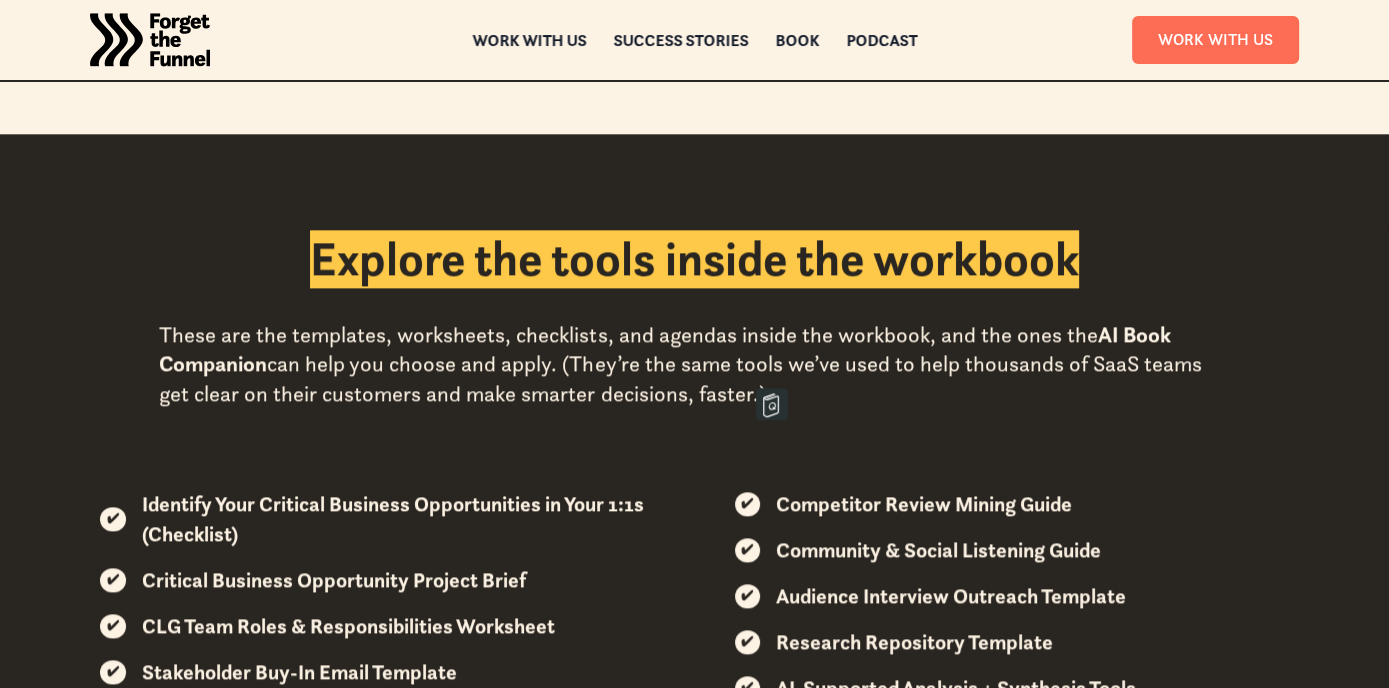 drag, startPoint x: 780, startPoint y: 376, endPoint x: 142, endPoint y: 318, distance: 640.6309 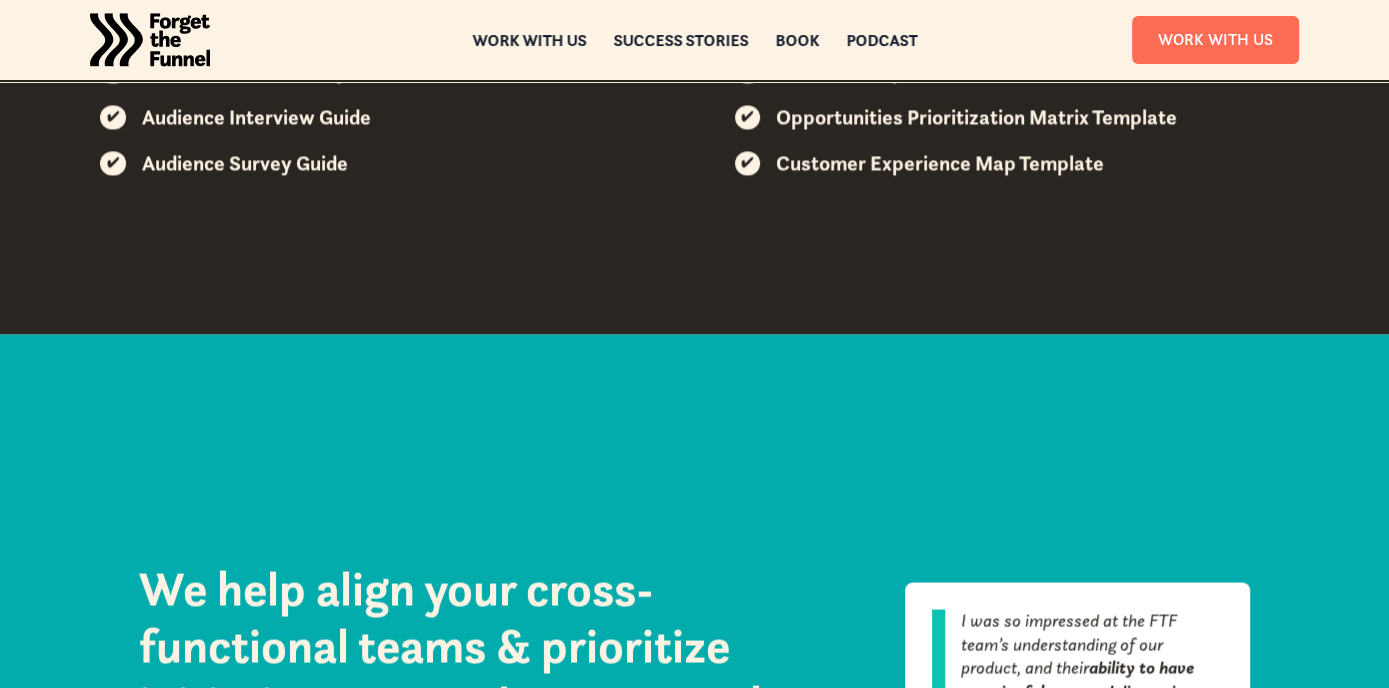 click on "We help align your cross-functional teams & prioritize initiatives to accelerate growth (and revenue). WORK WITH US I was so impressed at the FTF team’s understanding of our product, and their  ability to have meaningful, nuanced discussion about what’s best for our business .  ‍ Their experience and dedication to making  recommendations based on data gave us so much confidence . Emily Castles CTO, Boundless" at bounding box center [694, 702] 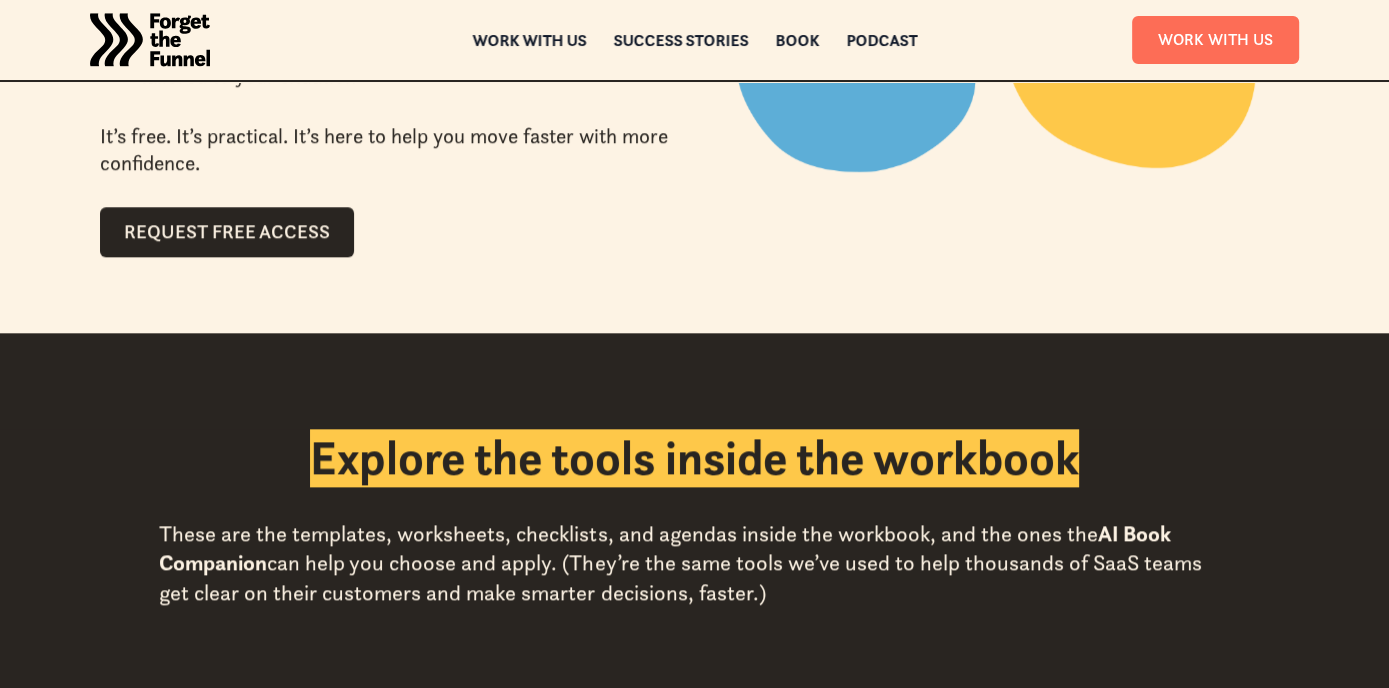 scroll, scrollTop: 1900, scrollLeft: 0, axis: vertical 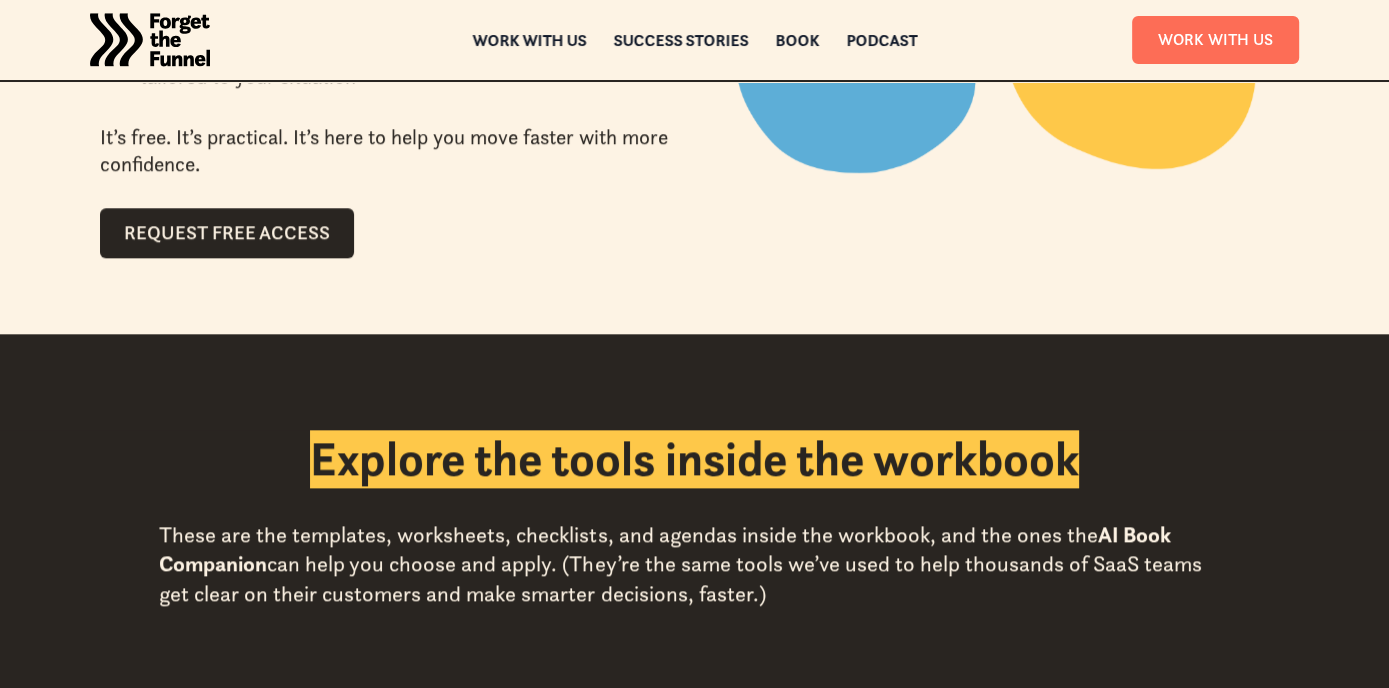 click on "Explore the tools inside the workbook" at bounding box center (694, 459) 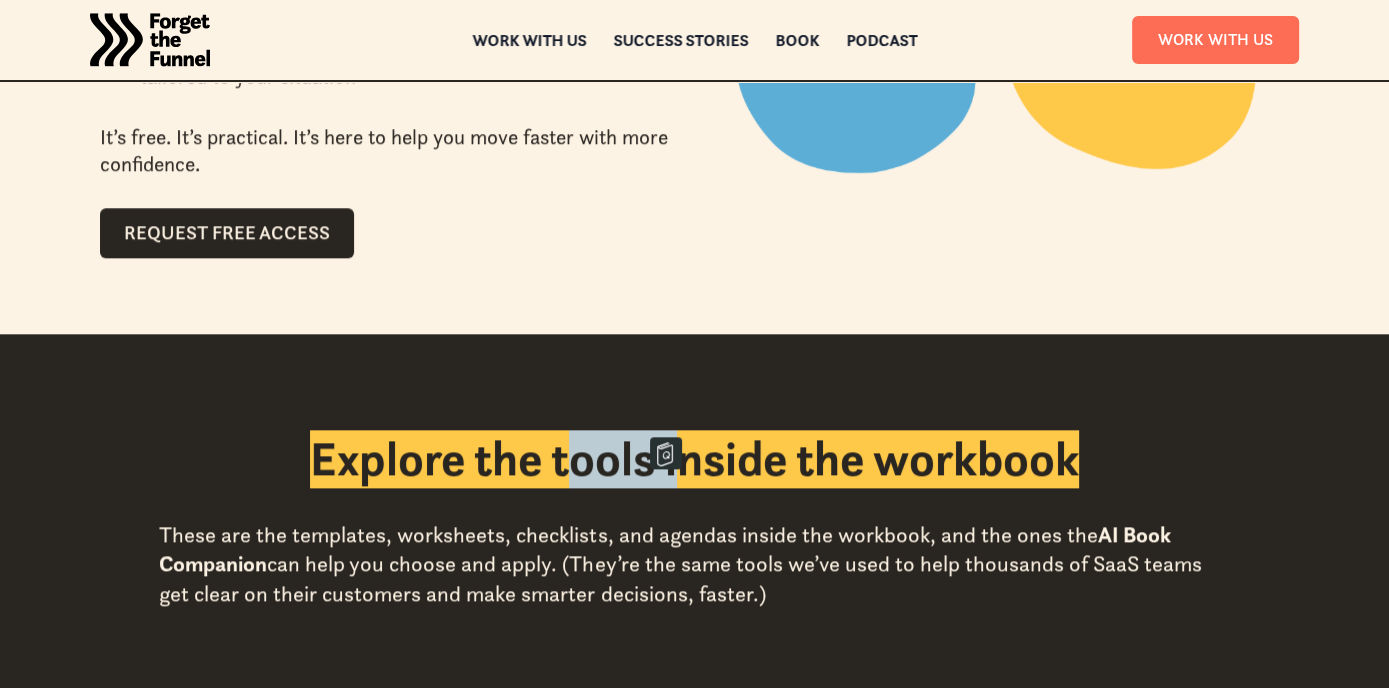 click on "Explore the tools inside the workbook" at bounding box center (694, 475) 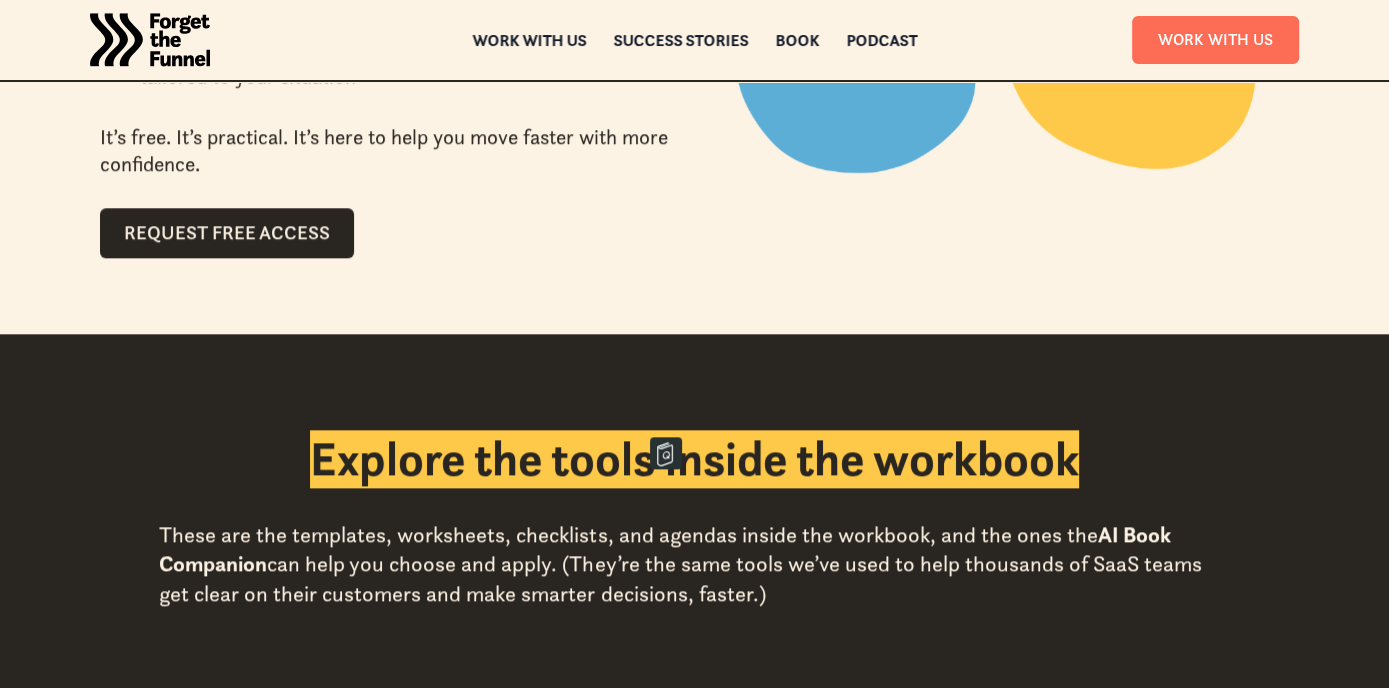 click on "Explore the tools inside the workbook" at bounding box center (694, 459) 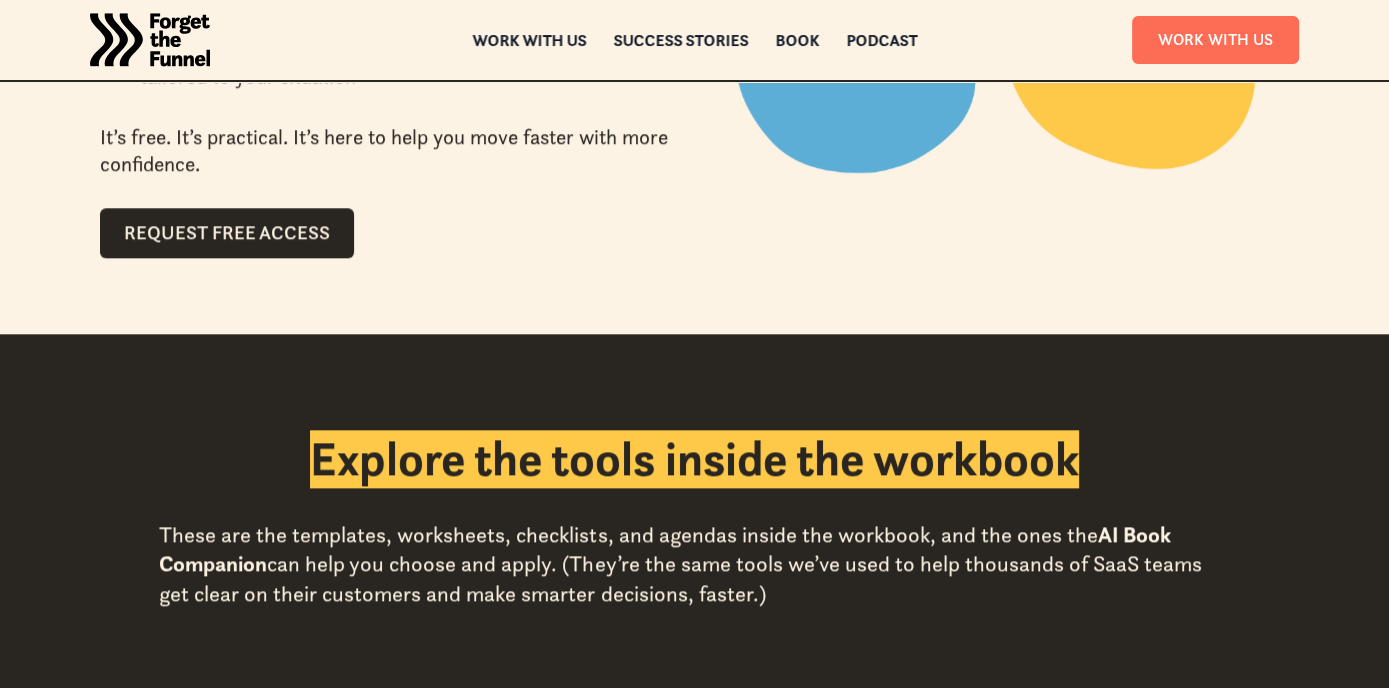click on "Explore the tools inside the workbook" at bounding box center [694, 475] 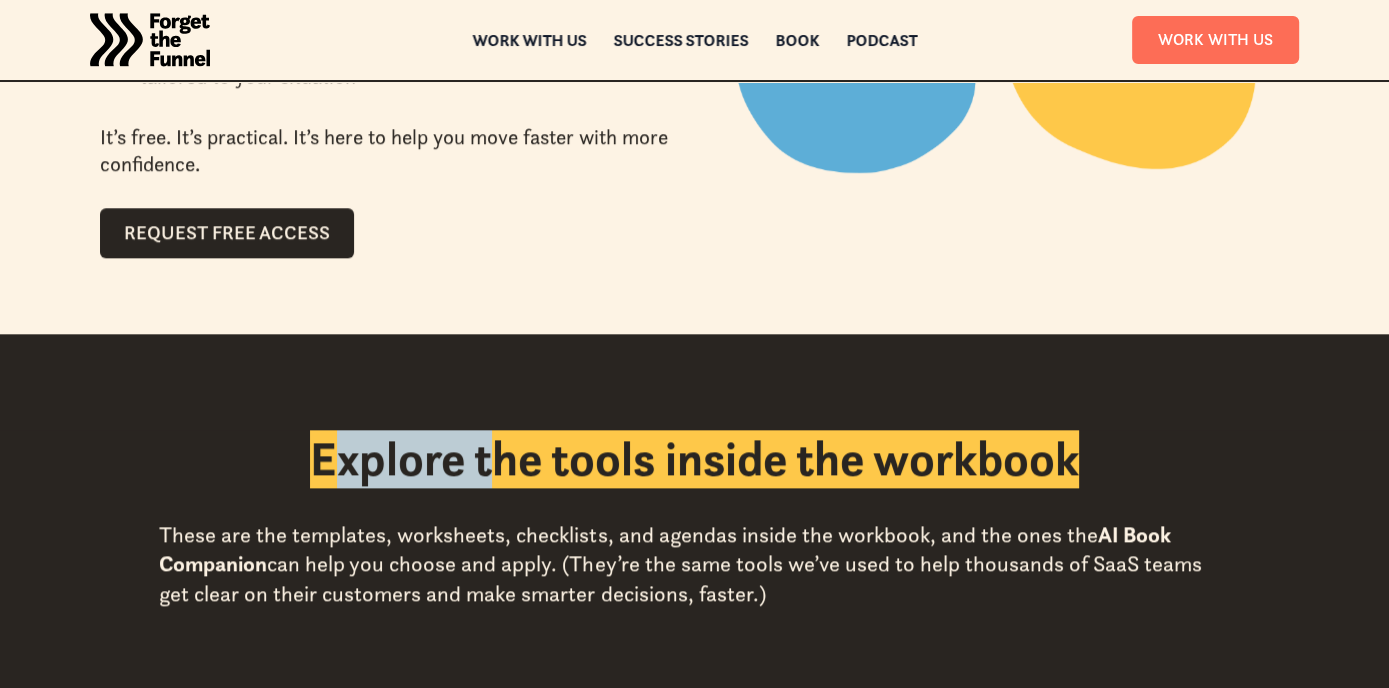 click on "Explore the tools inside the workbook" at bounding box center [694, 459] 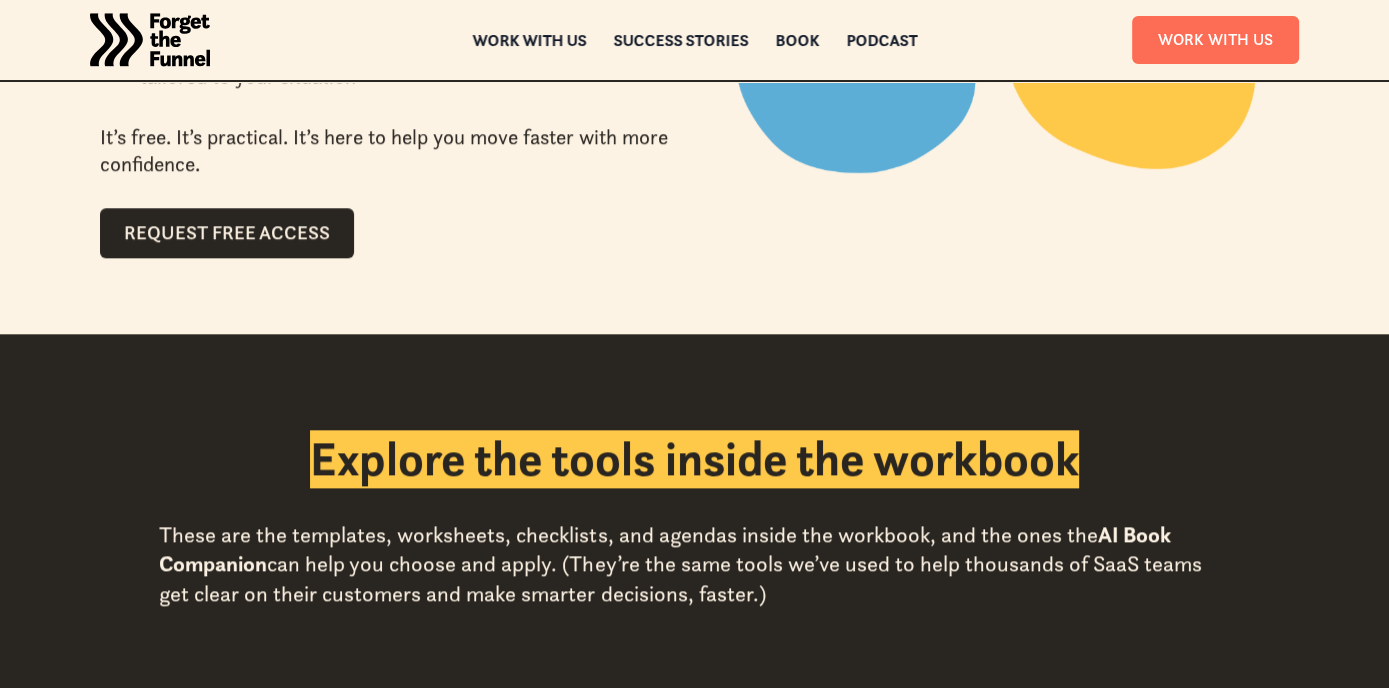 click on "Explore the tools inside the workbook" at bounding box center [694, 459] 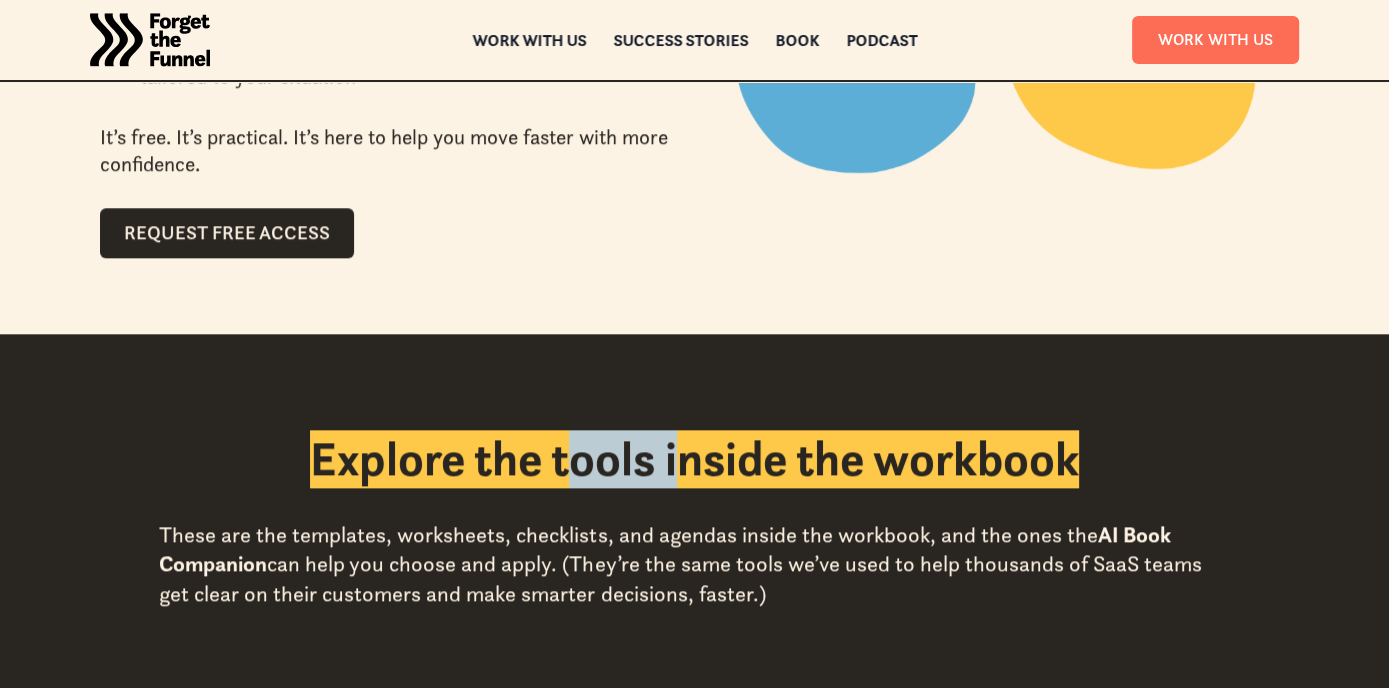 click on "Explore the tools inside the workbook" at bounding box center [694, 459] 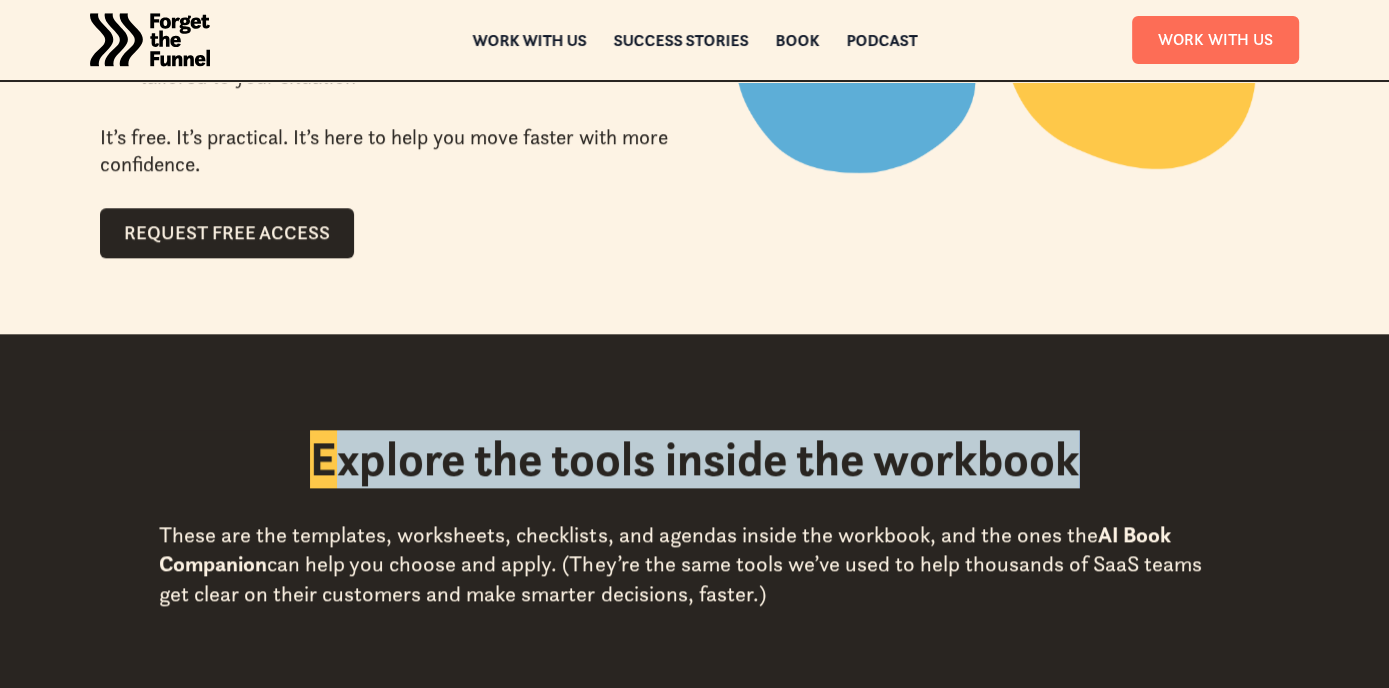 click on "Explore the tools inside the workbook" at bounding box center [694, 459] 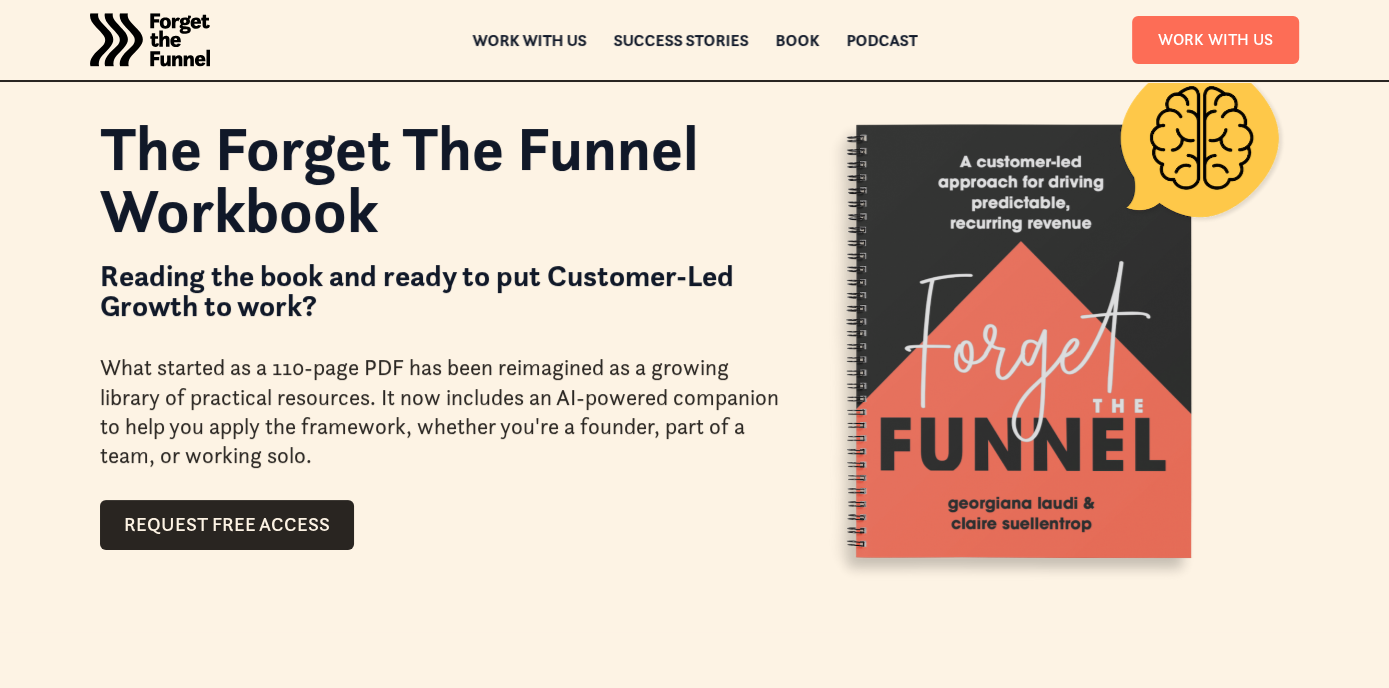 scroll, scrollTop: 199, scrollLeft: 0, axis: vertical 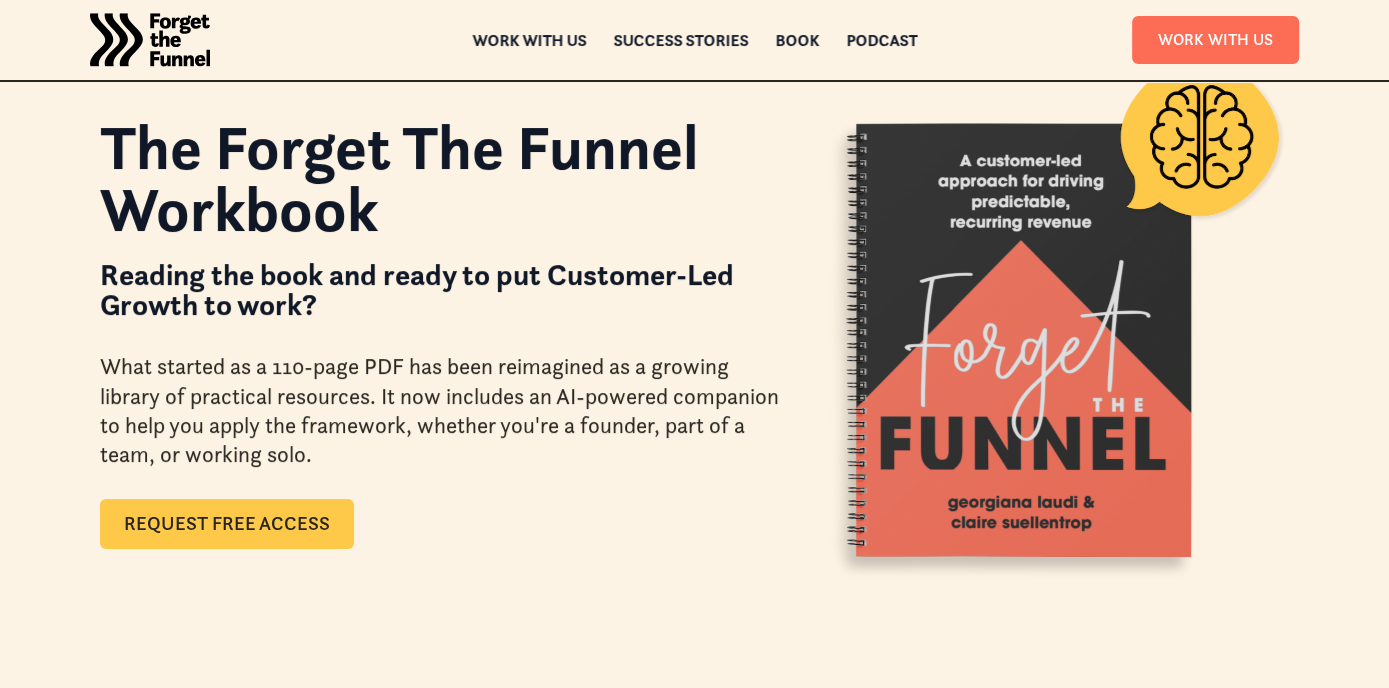 click on "Request Free Access" at bounding box center (227, 524) 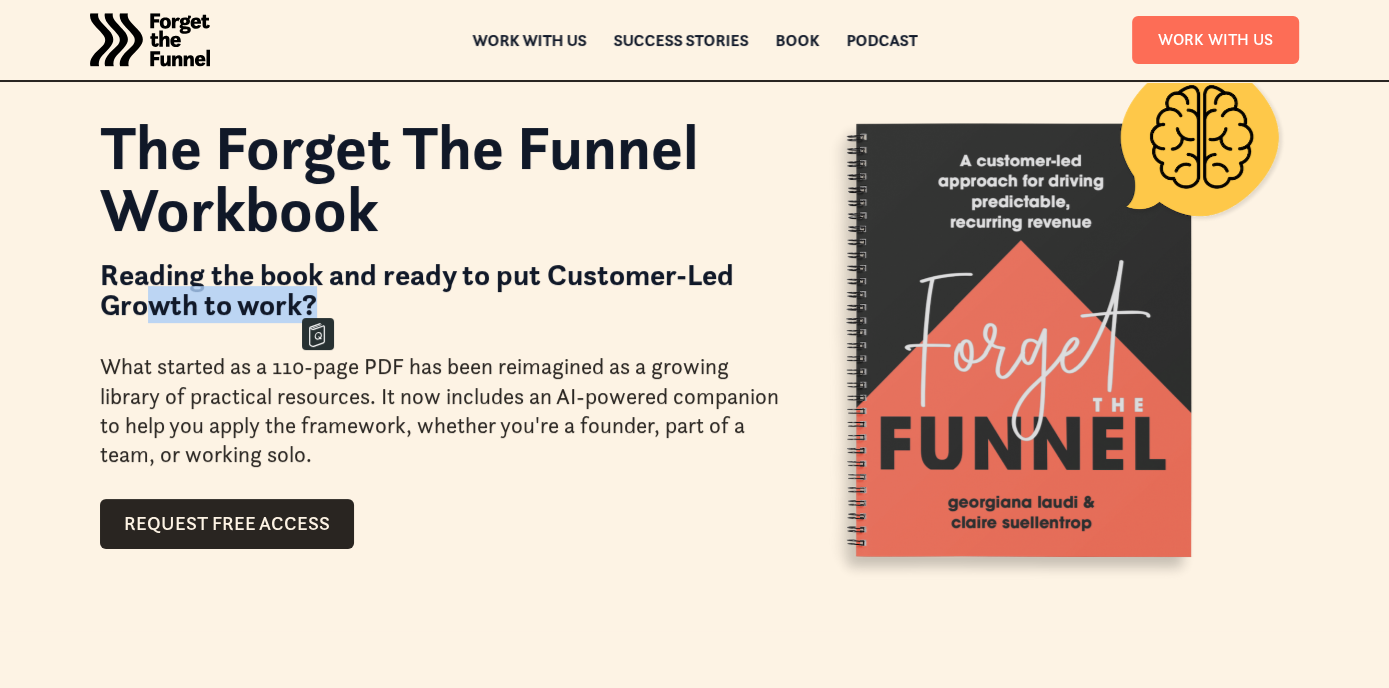 drag, startPoint x: 342, startPoint y: 311, endPoint x: 151, endPoint y: 303, distance: 191.16747 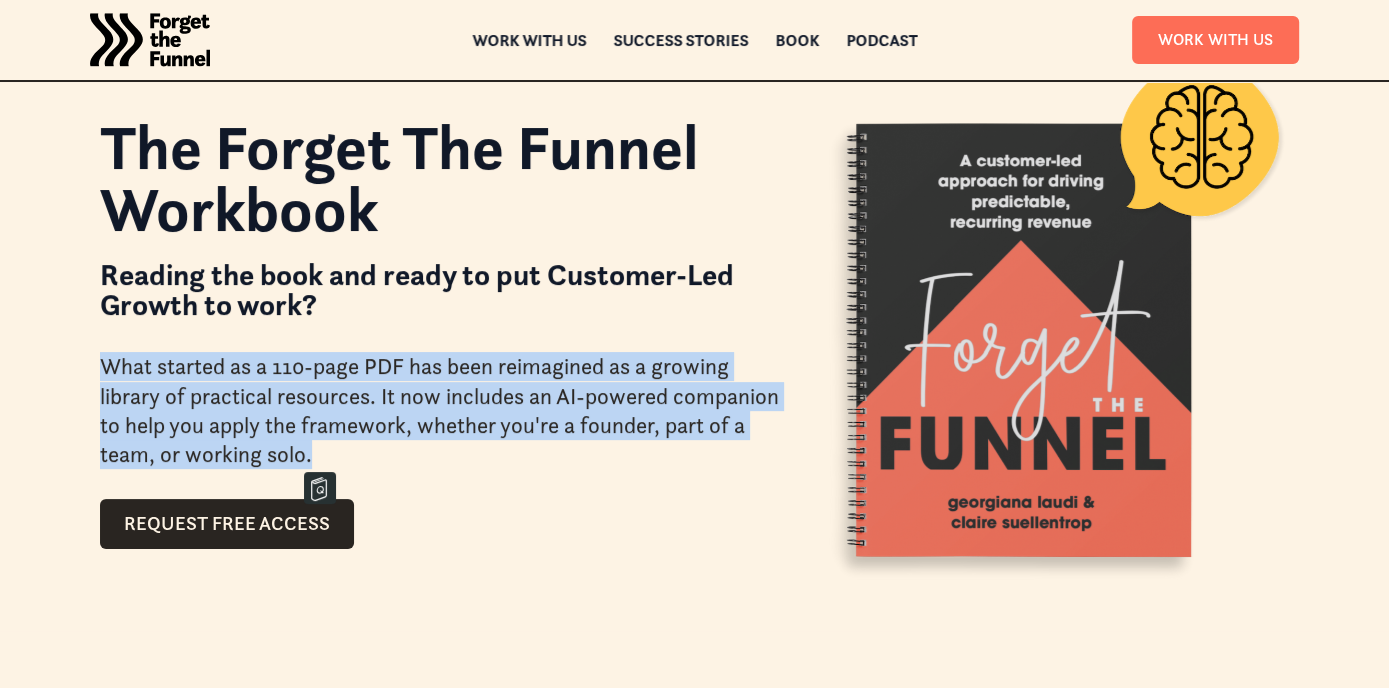 drag, startPoint x: 324, startPoint y: 453, endPoint x: 105, endPoint y: 371, distance: 233.84824 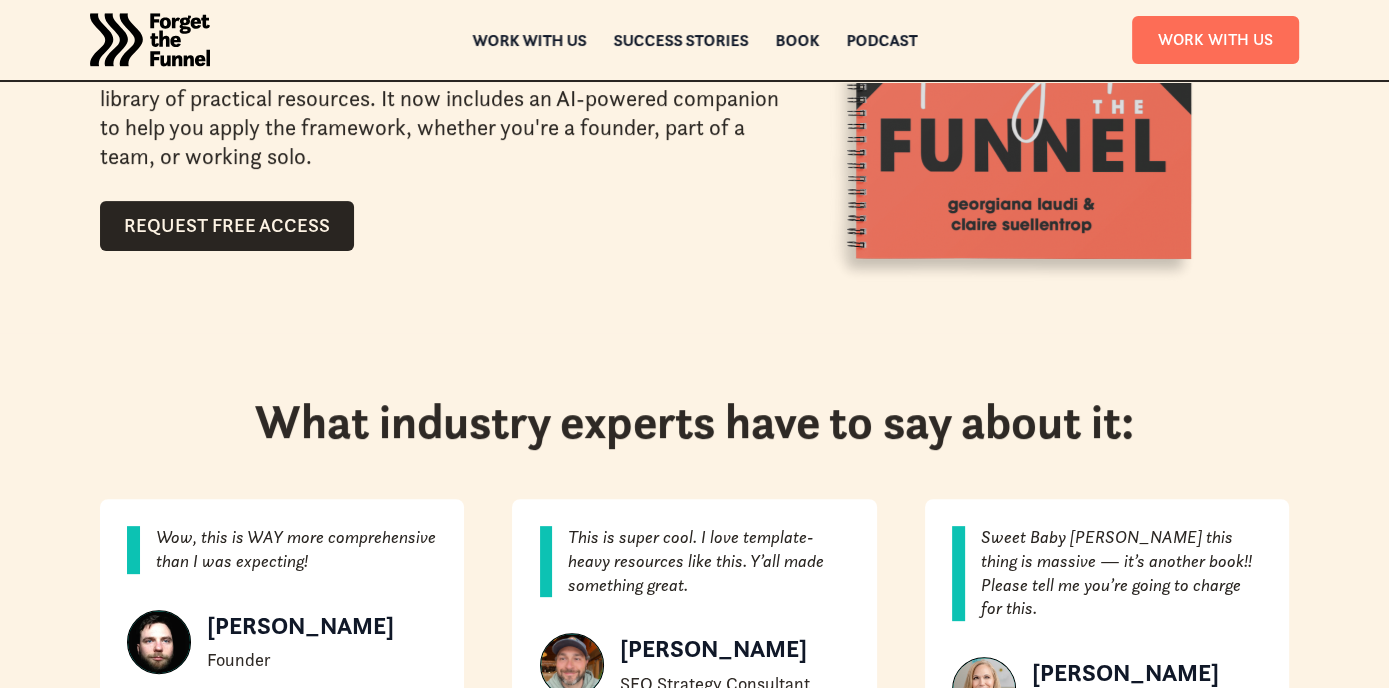 scroll, scrollTop: 498, scrollLeft: 0, axis: vertical 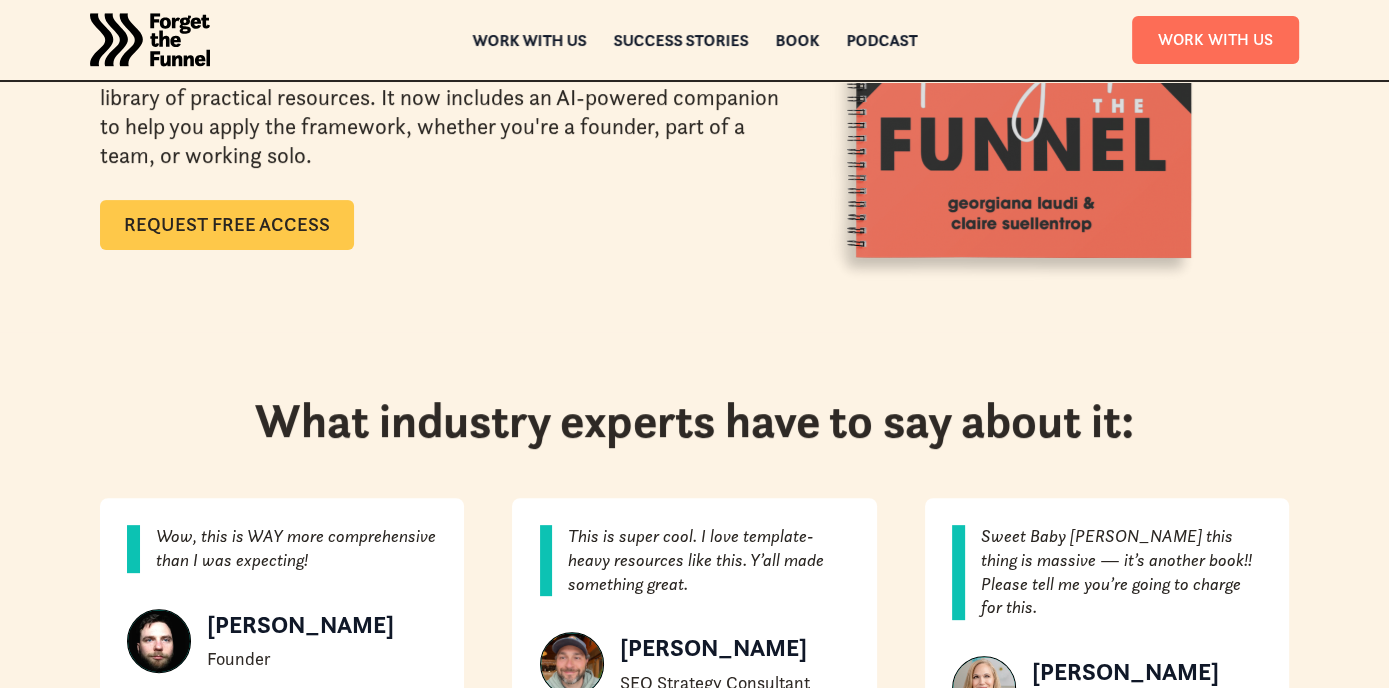 click on "Request Free Access" at bounding box center (227, 225) 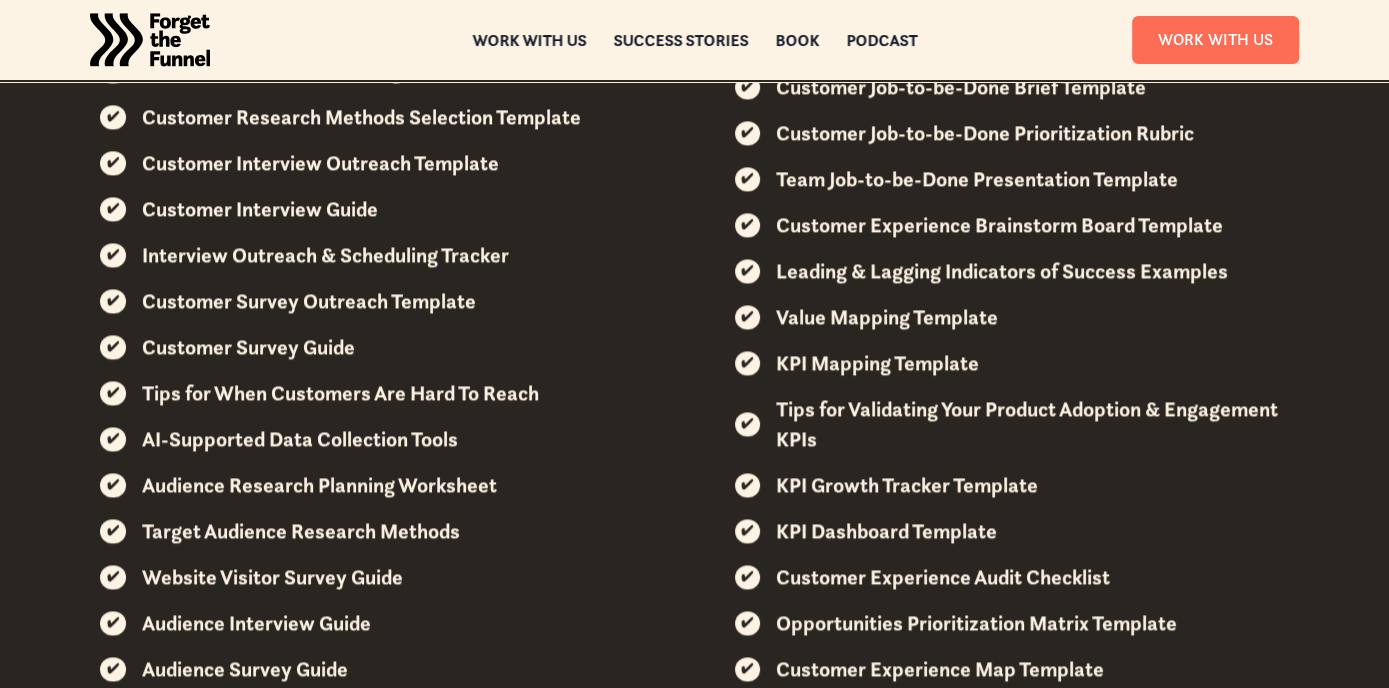 scroll, scrollTop: 2798, scrollLeft: 0, axis: vertical 